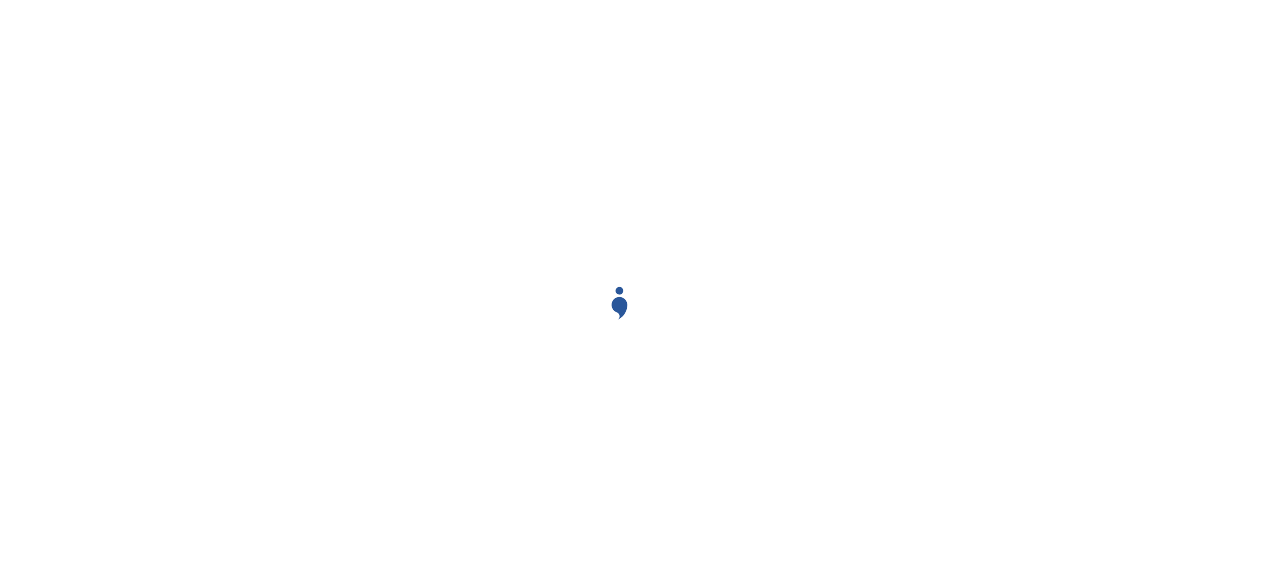 scroll, scrollTop: 0, scrollLeft: 0, axis: both 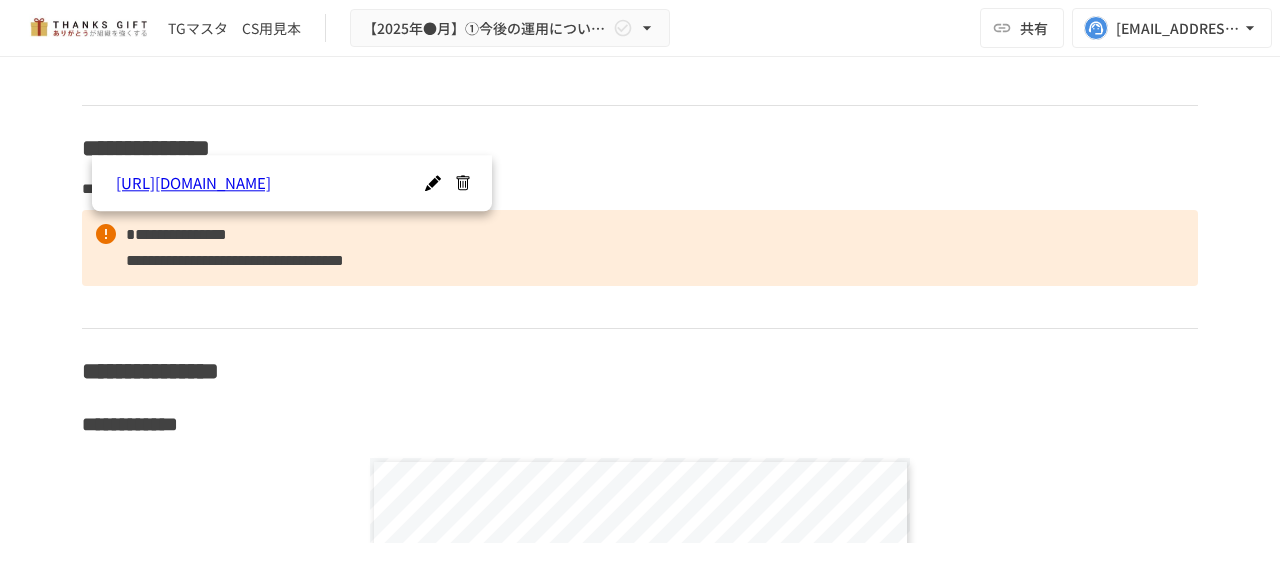 click on "**********" at bounding box center [640, 2] 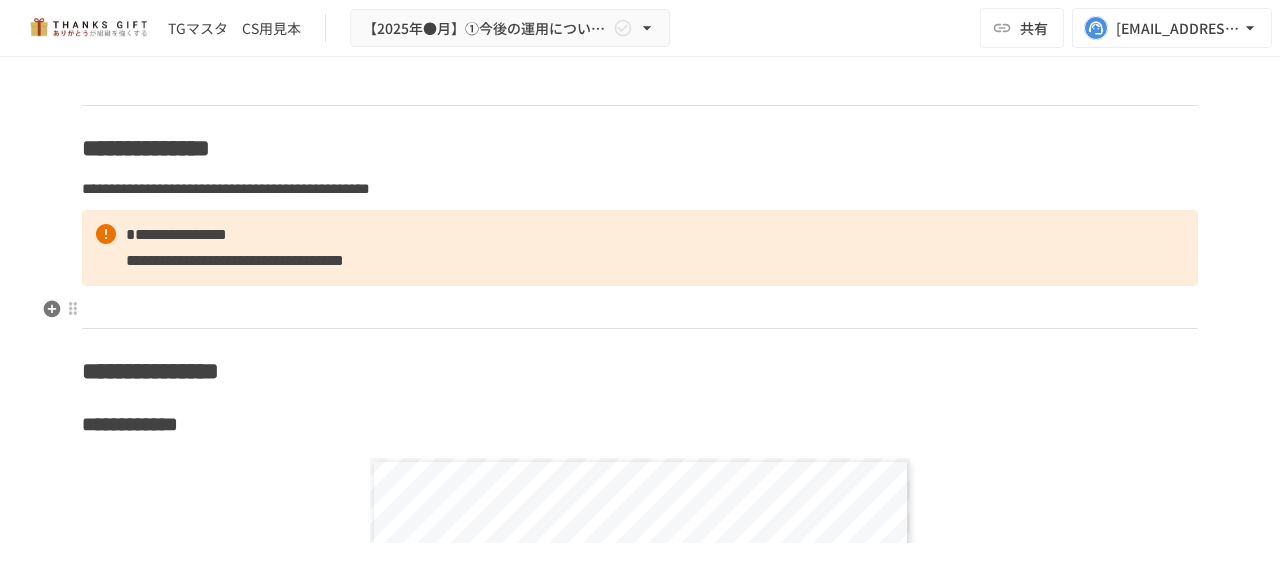 click on "**********" at bounding box center [176, 234] 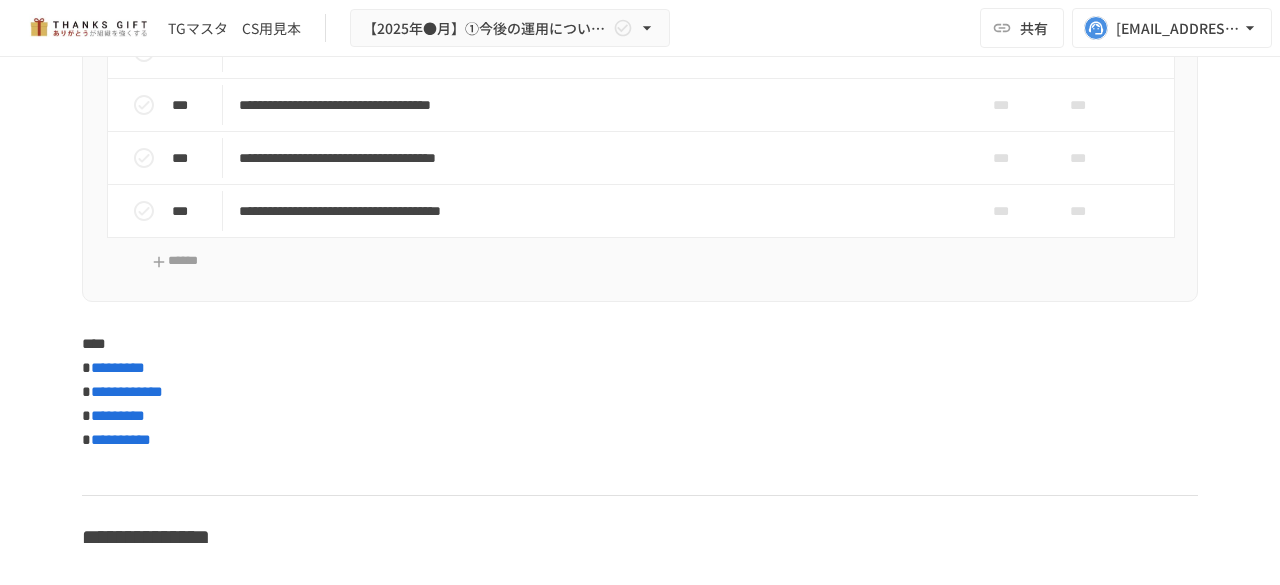 scroll, scrollTop: 12582, scrollLeft: 0, axis: vertical 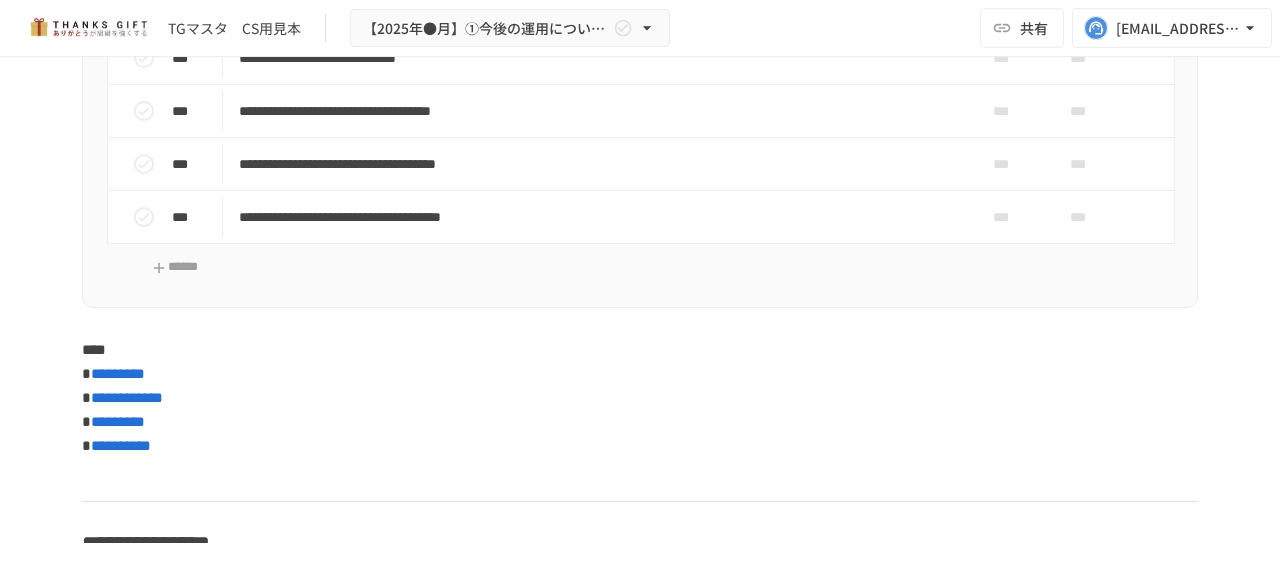 click on "**********" at bounding box center (640, 46) 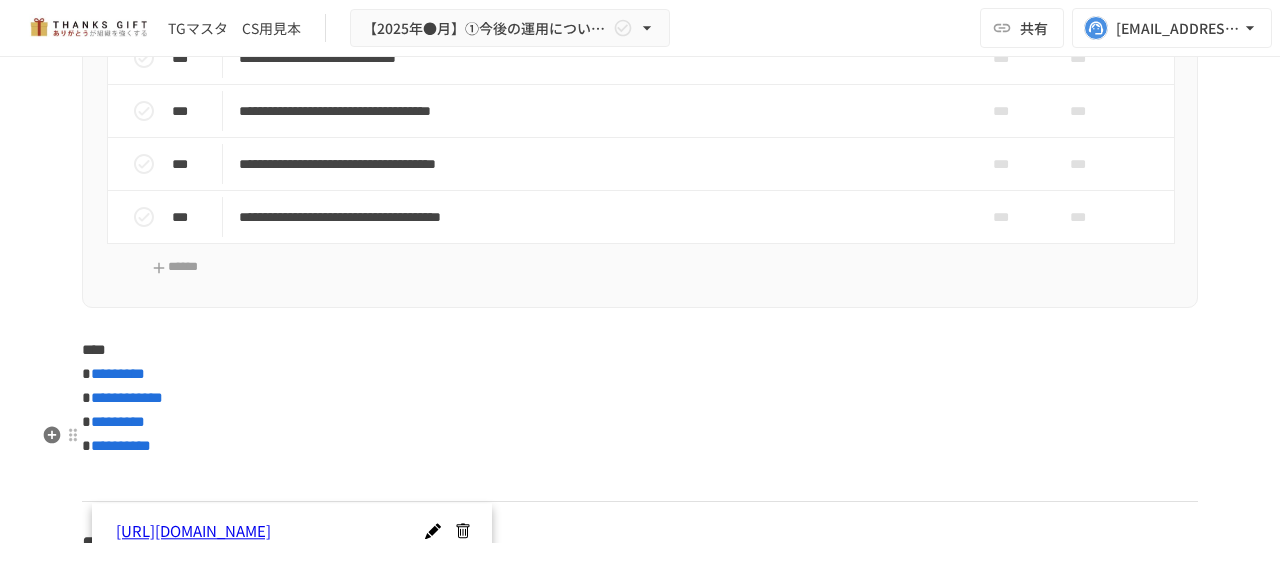 scroll, scrollTop: 12684, scrollLeft: 0, axis: vertical 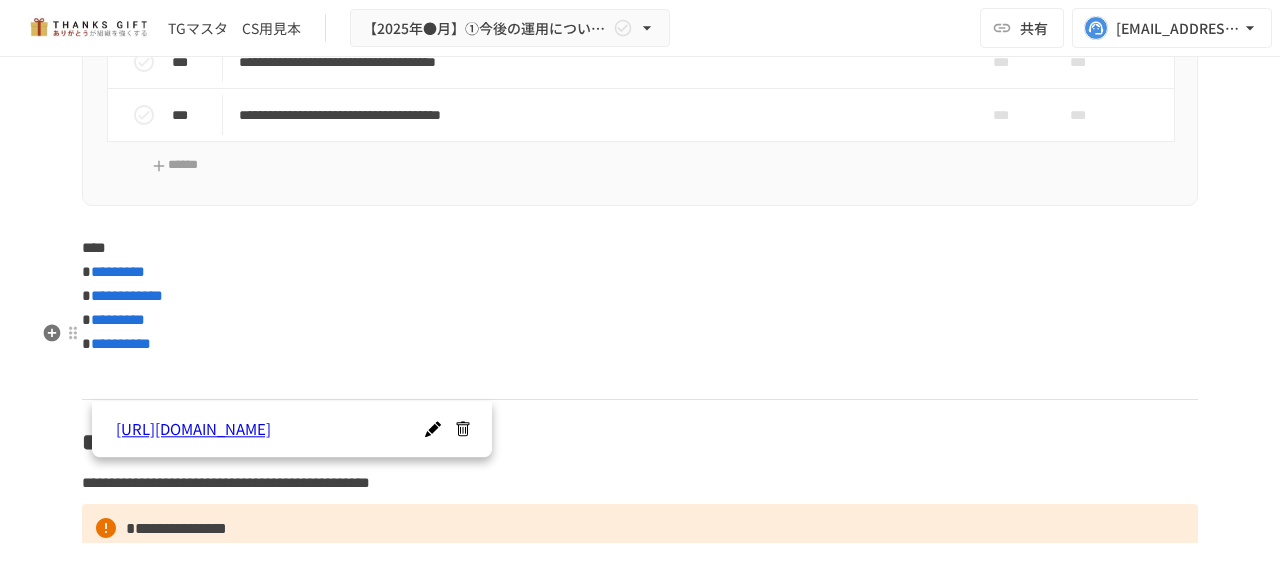 click on "**********" at bounding box center (640, 296) 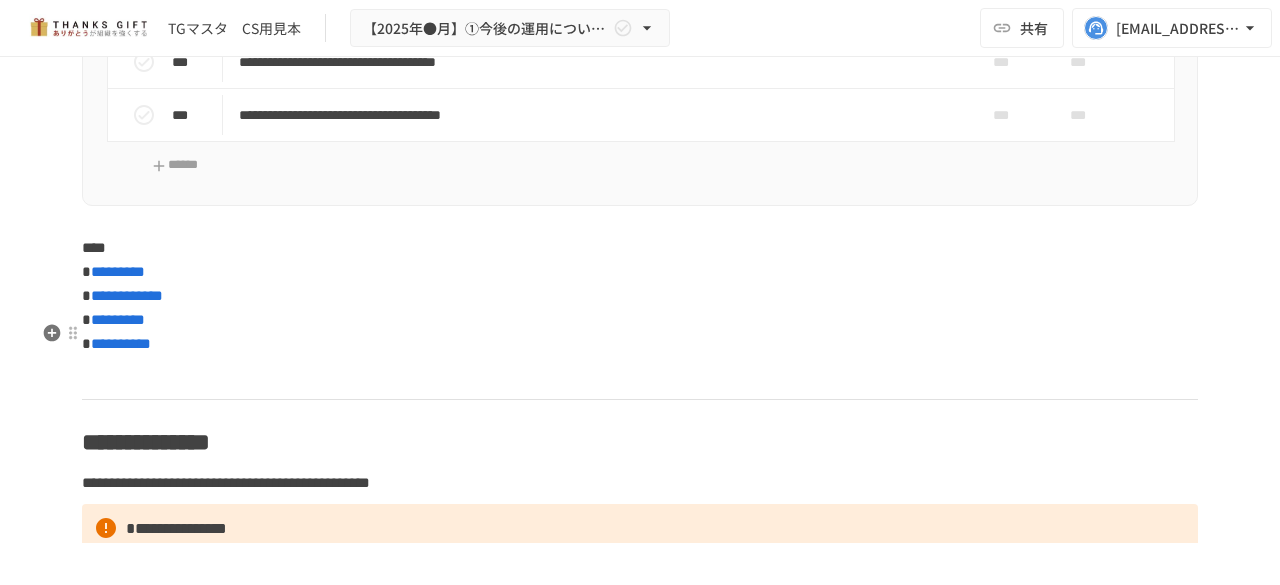 click on "**********" at bounding box center [640, -3118] 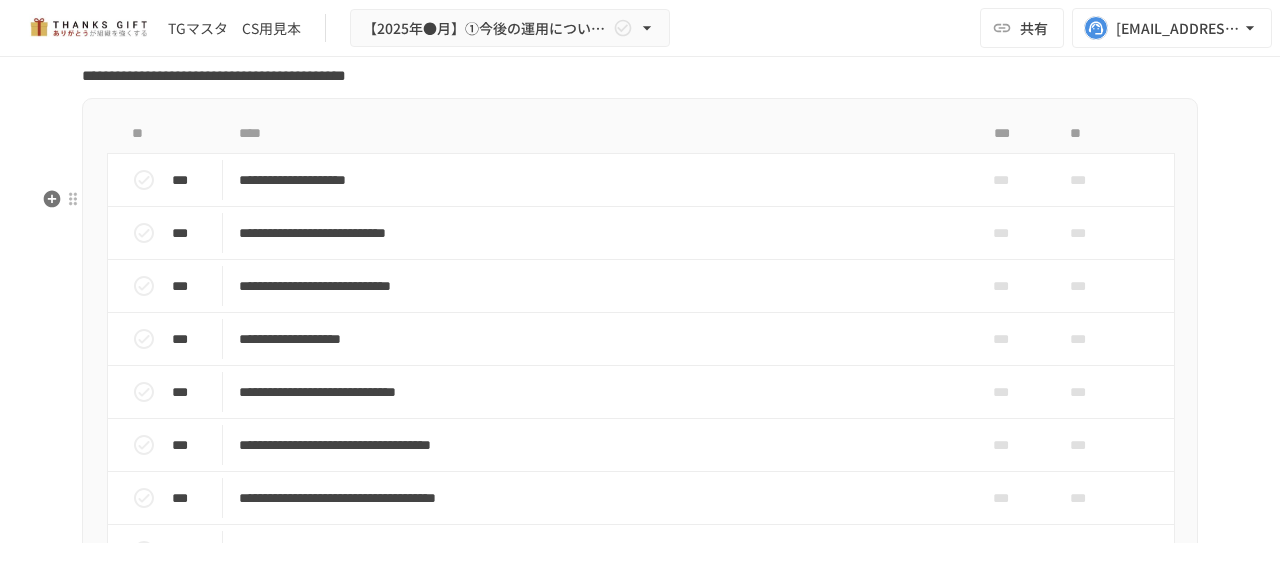 scroll, scrollTop: 12390, scrollLeft: 0, axis: vertical 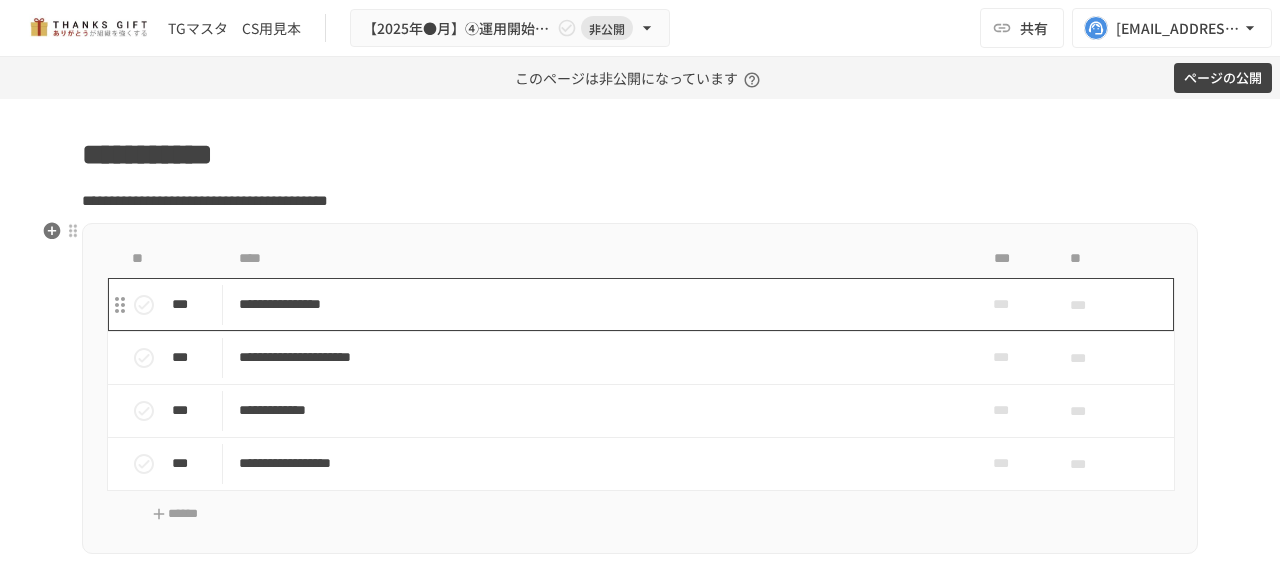 click on "**********" at bounding box center [598, 304] 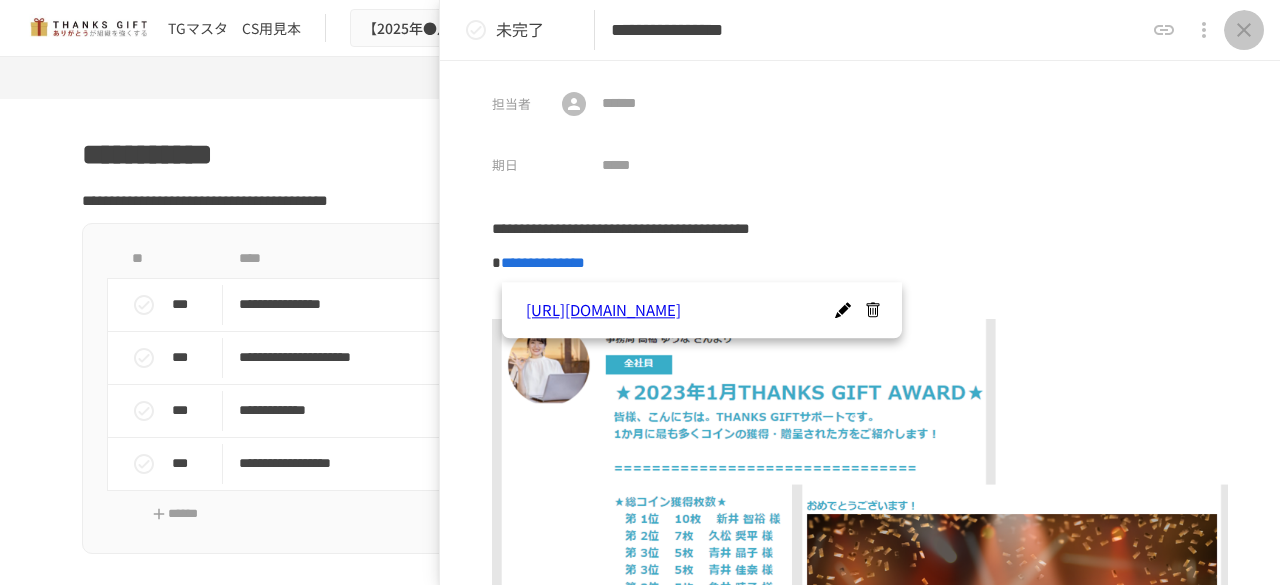 click 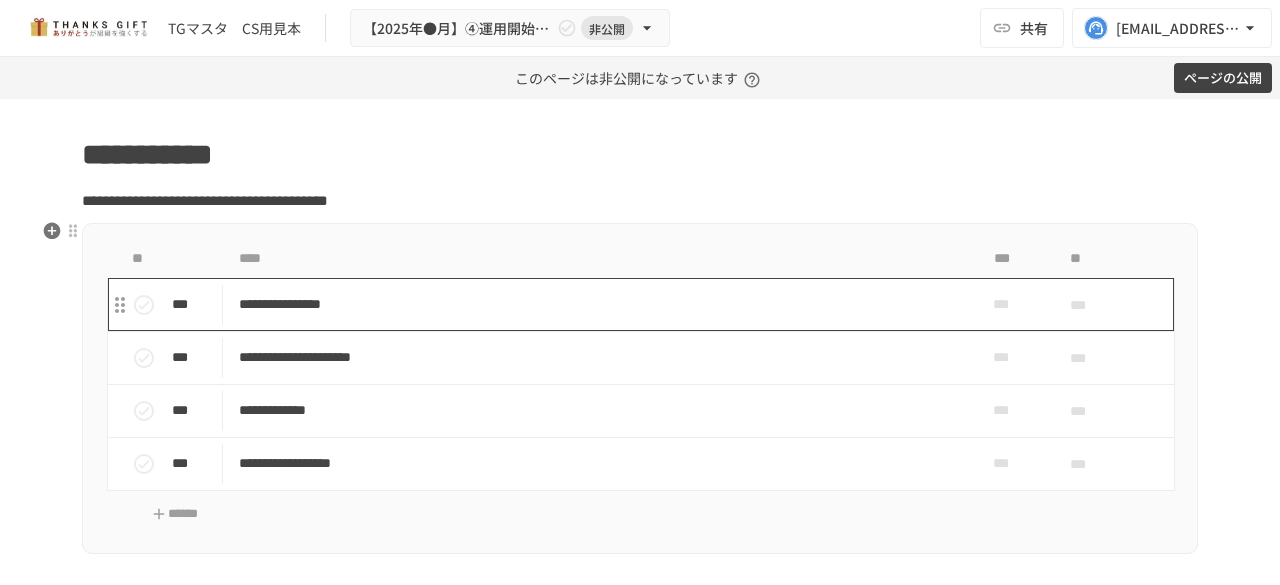 click on "**********" at bounding box center [598, 304] 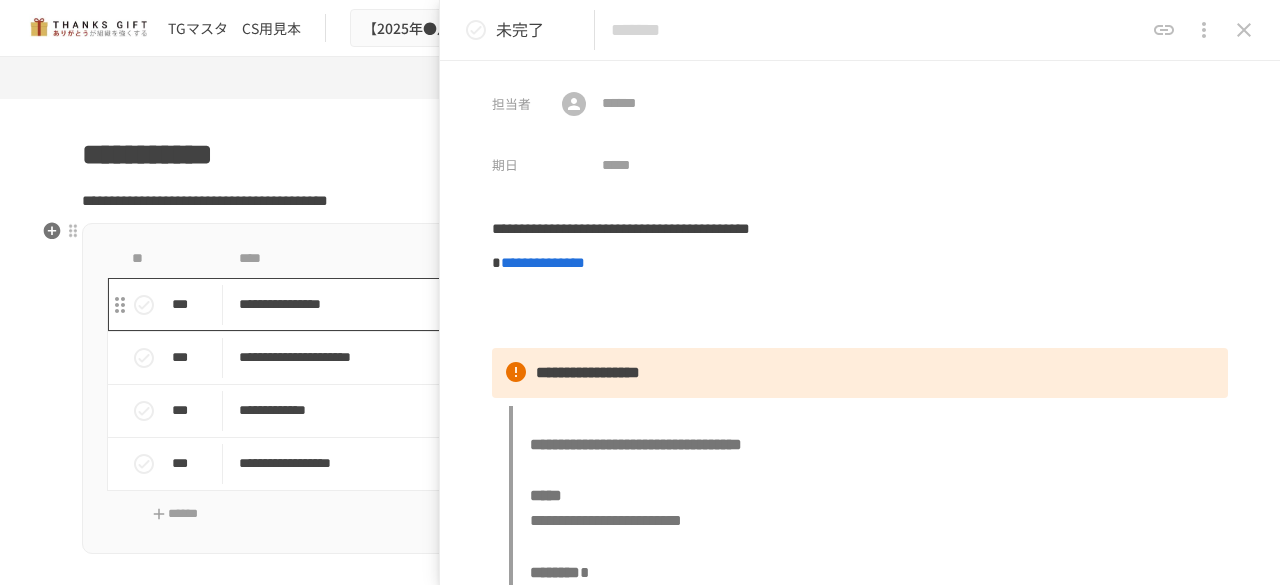 type on "**********" 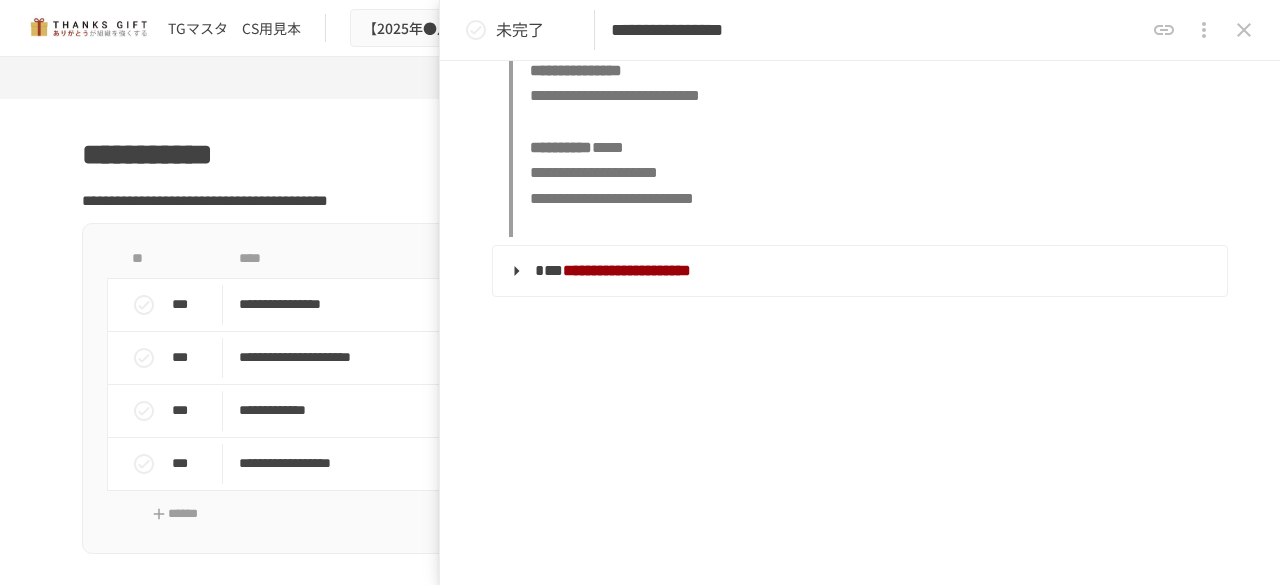 scroll, scrollTop: 1114, scrollLeft: 0, axis: vertical 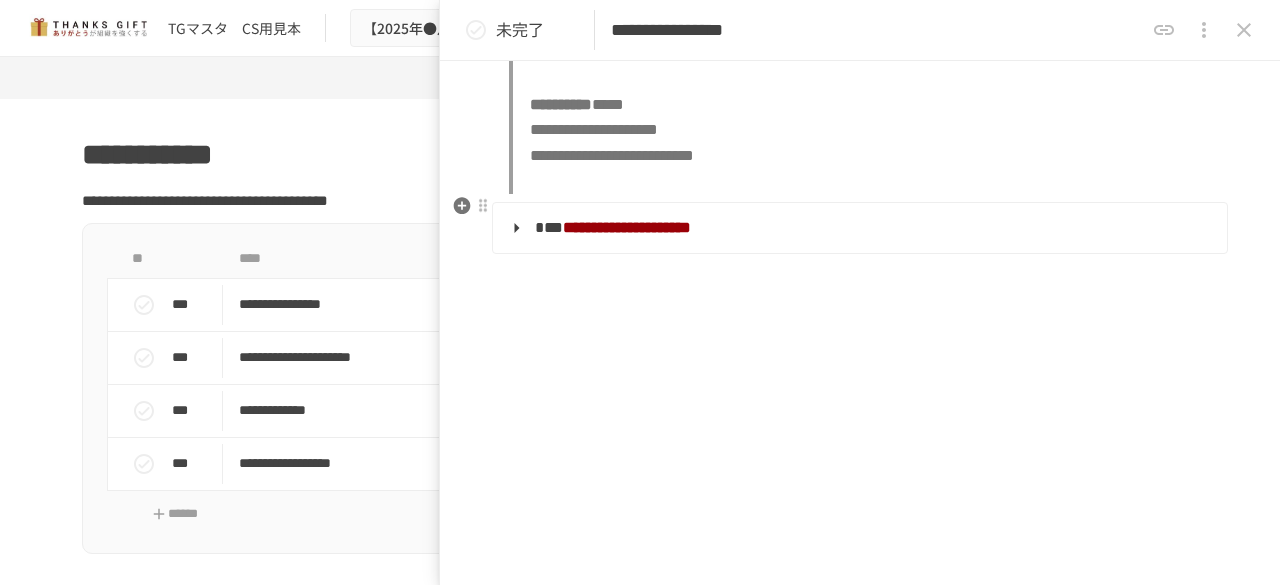 click on "**********" at bounding box center [858, 228] 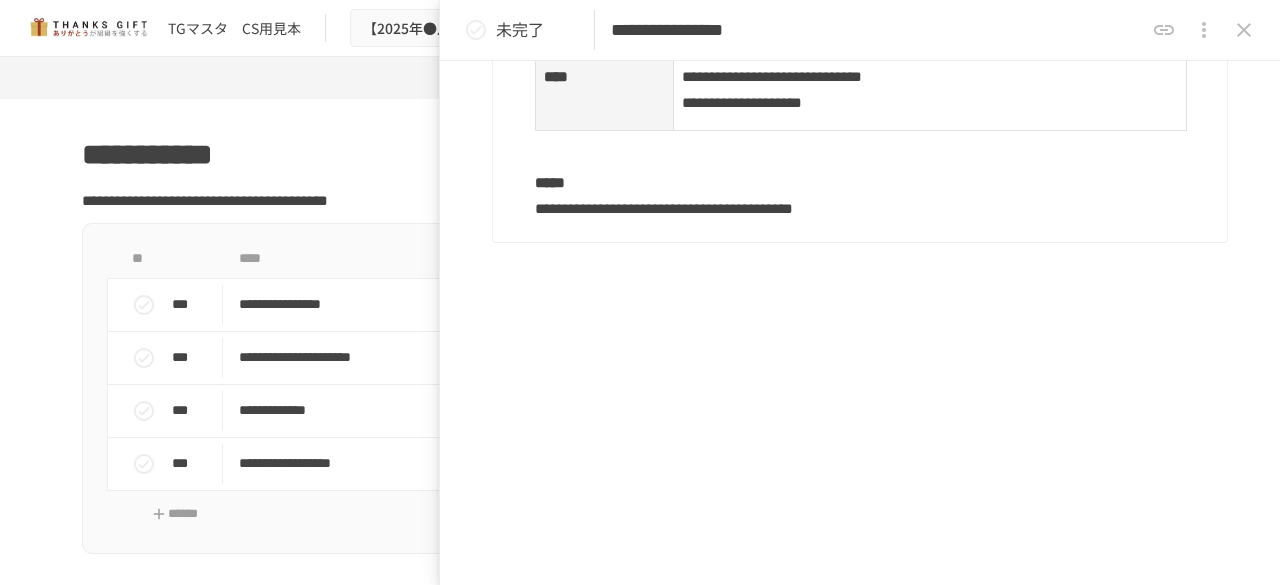scroll, scrollTop: 2422, scrollLeft: 0, axis: vertical 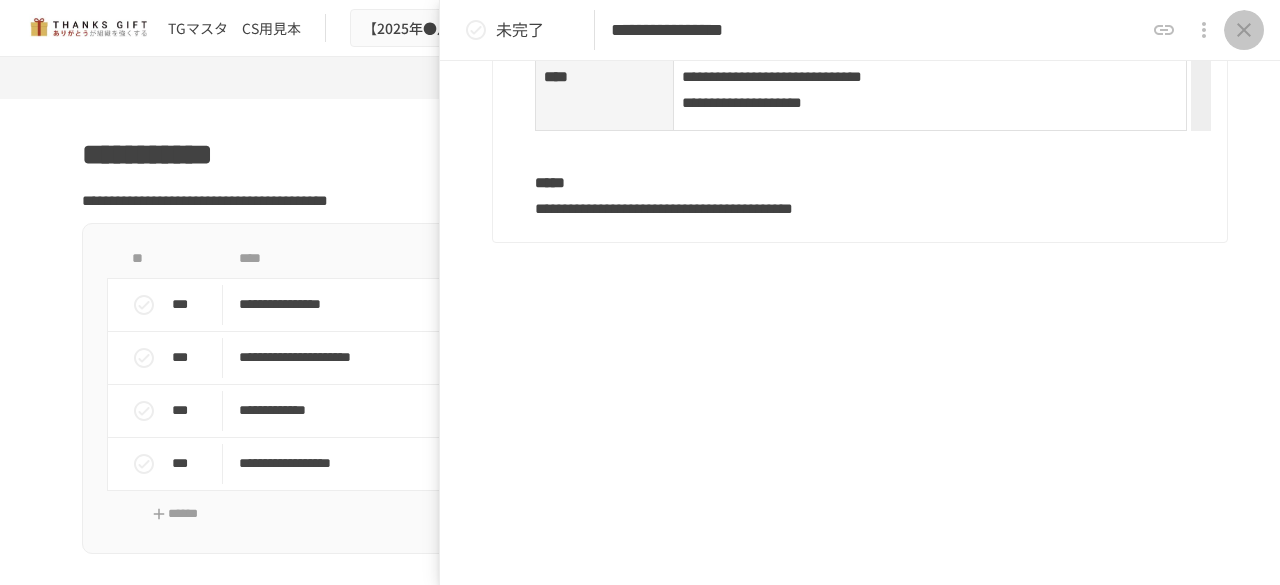click at bounding box center (1244, 30) 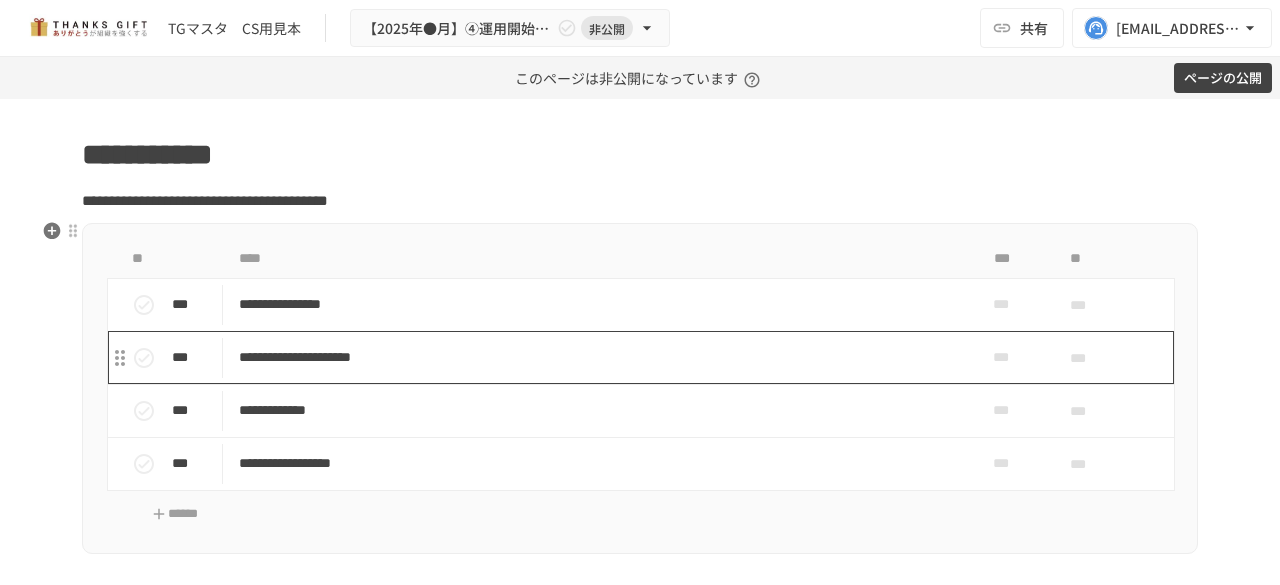 click on "**********" at bounding box center [598, 357] 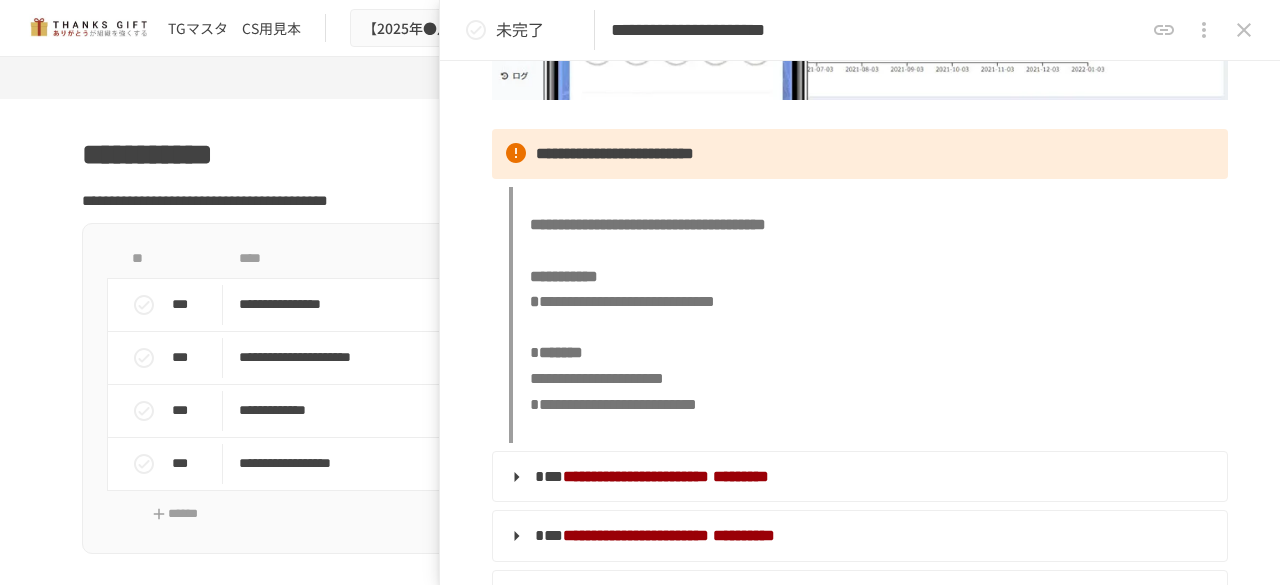scroll, scrollTop: 898, scrollLeft: 0, axis: vertical 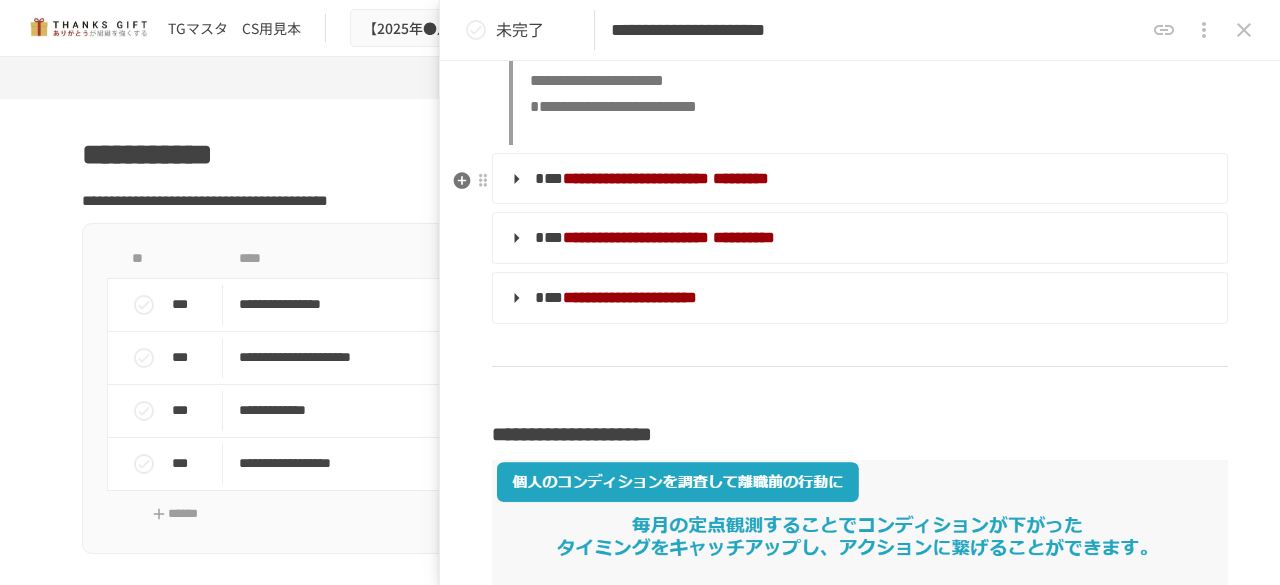 click on "**********" at bounding box center [858, 179] 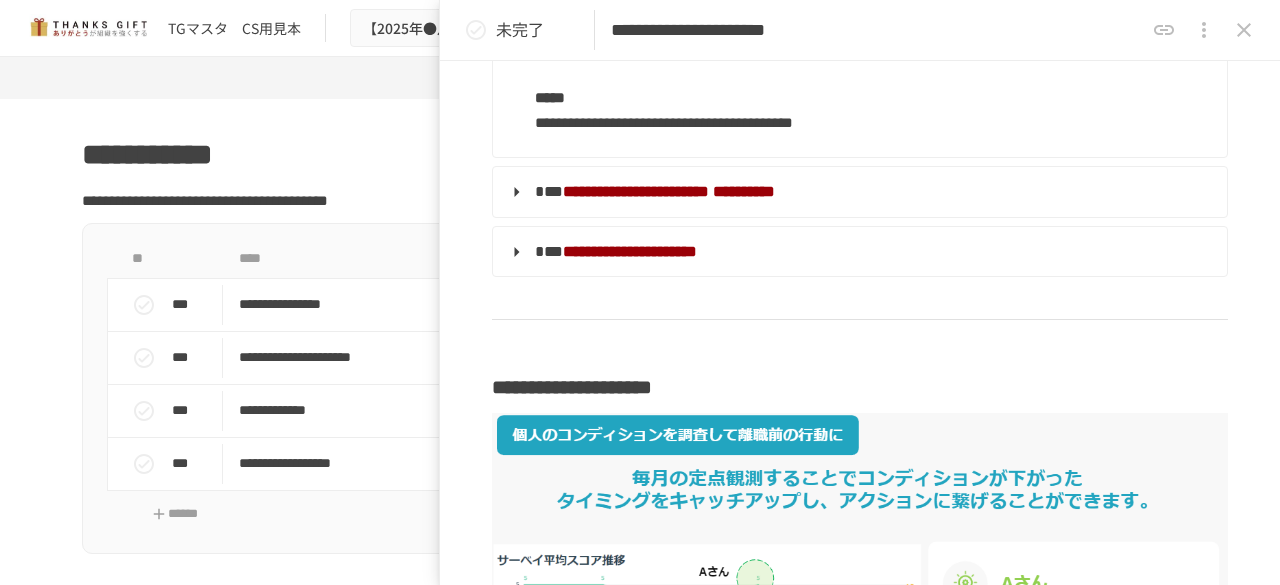 scroll, scrollTop: 2375, scrollLeft: 0, axis: vertical 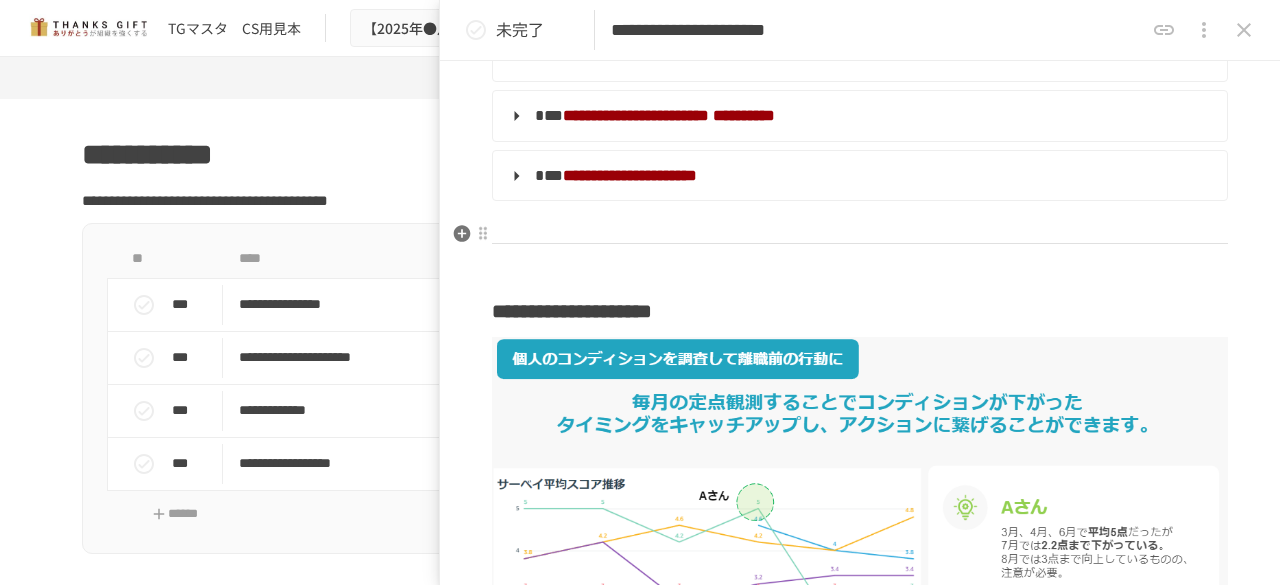 click on "**********" at bounding box center (858, 116) 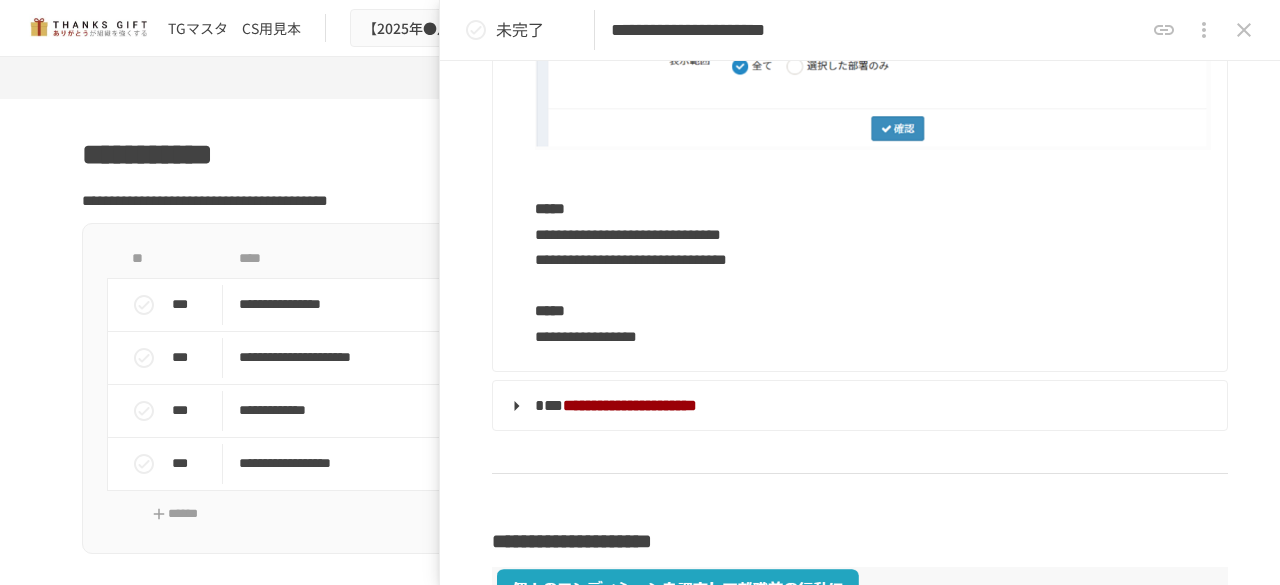 scroll, scrollTop: 3185, scrollLeft: 0, axis: vertical 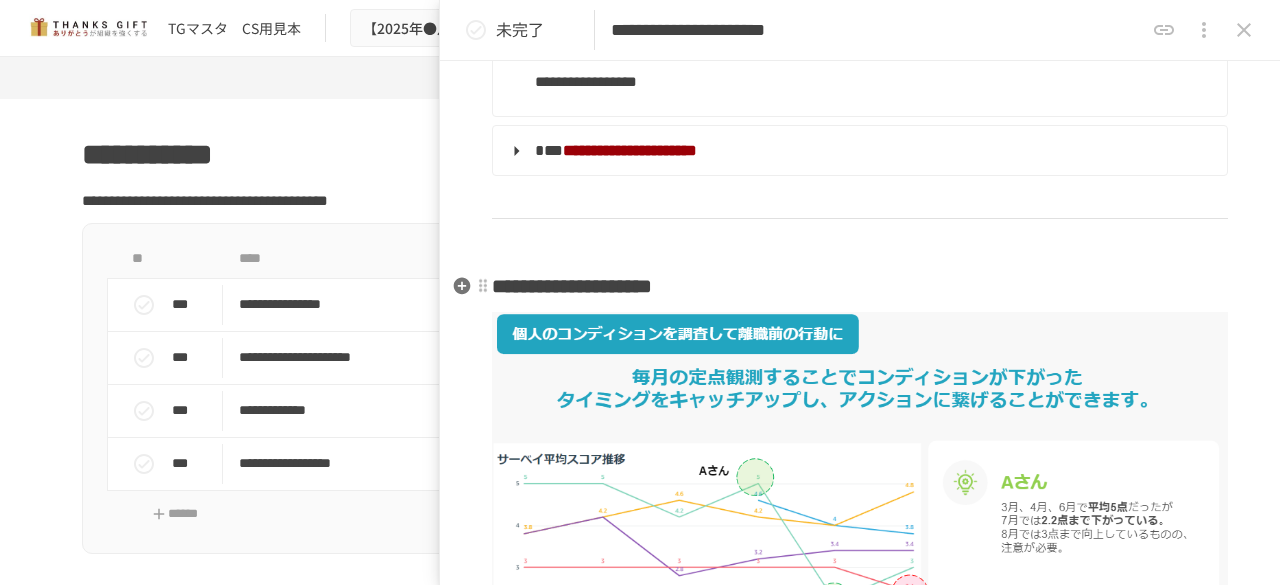 click on "**********" at bounding box center (858, 151) 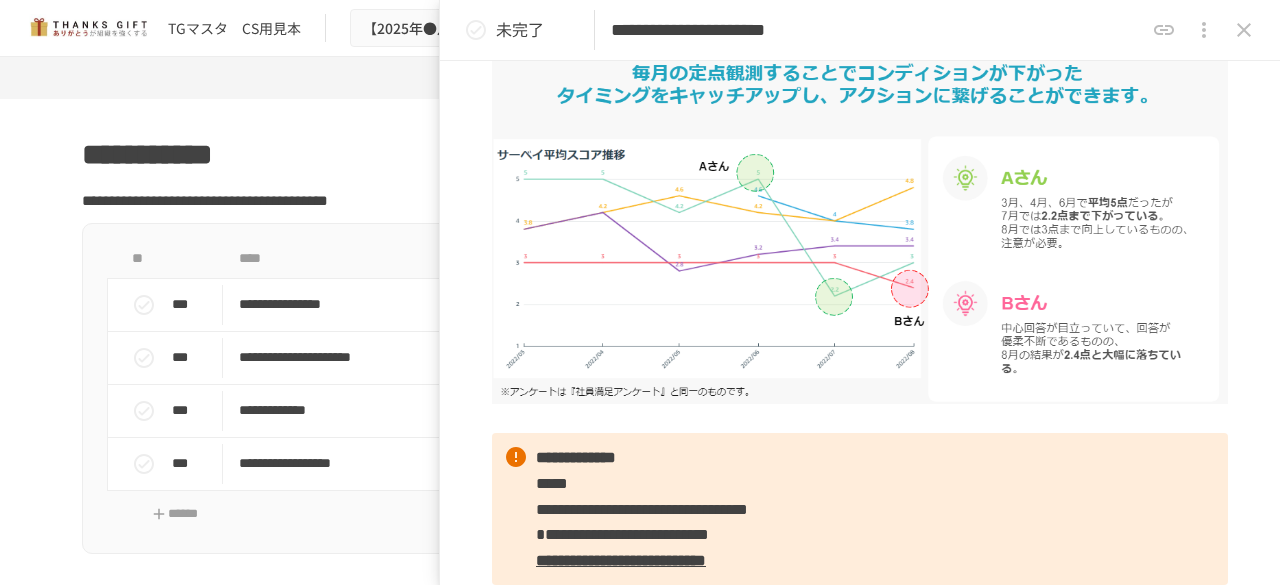 scroll, scrollTop: 4219, scrollLeft: 0, axis: vertical 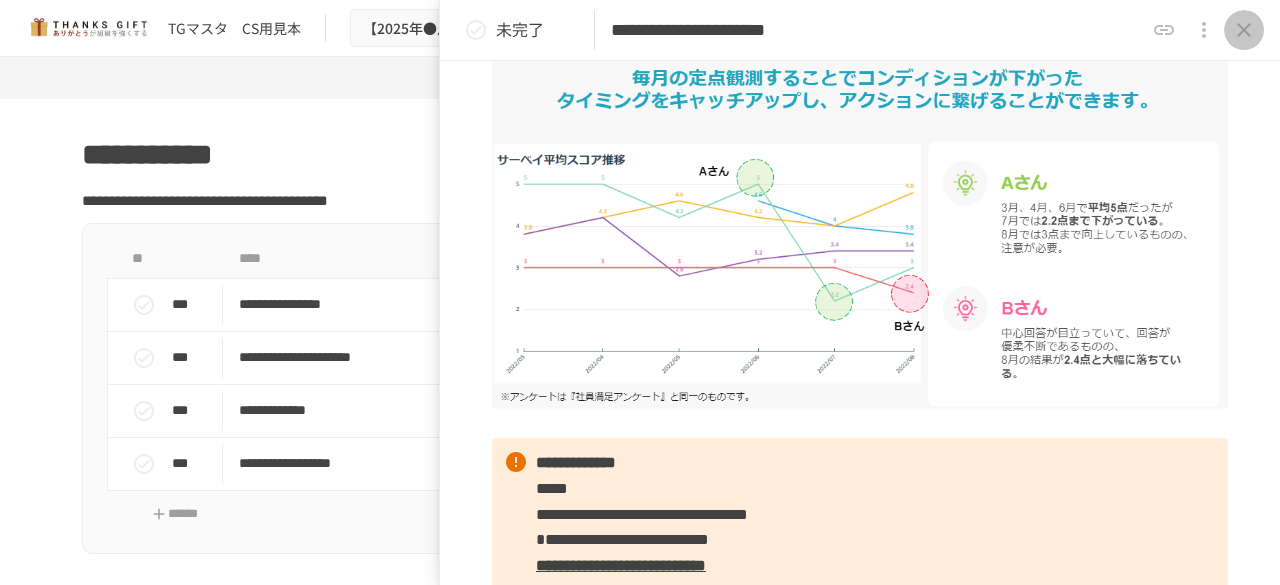 click 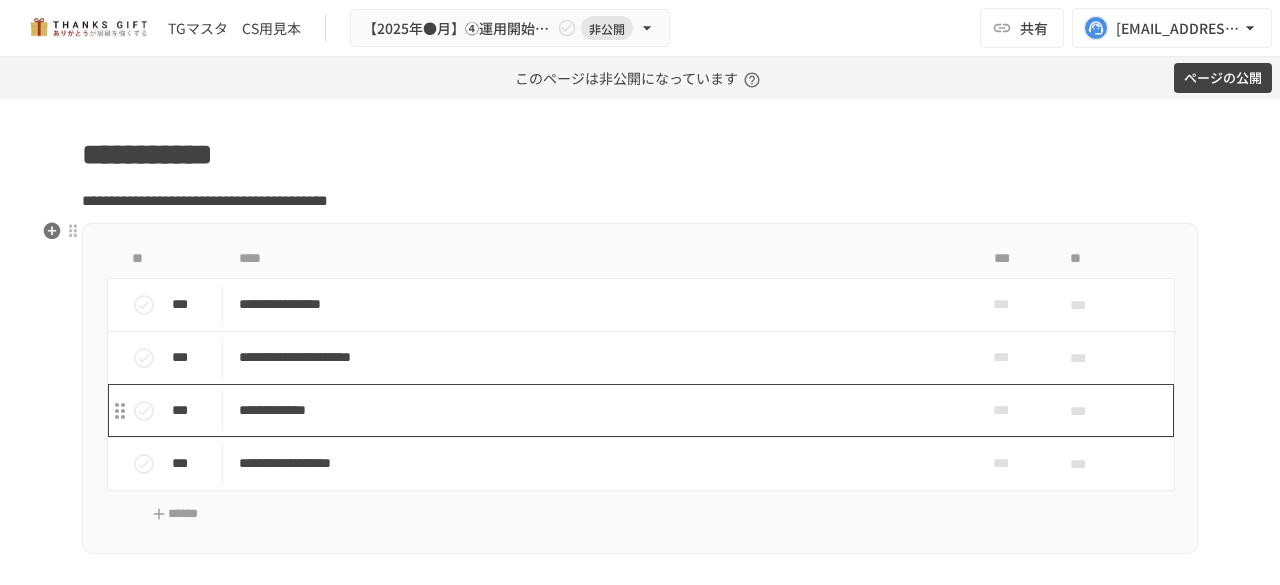 click on "**********" at bounding box center [598, 410] 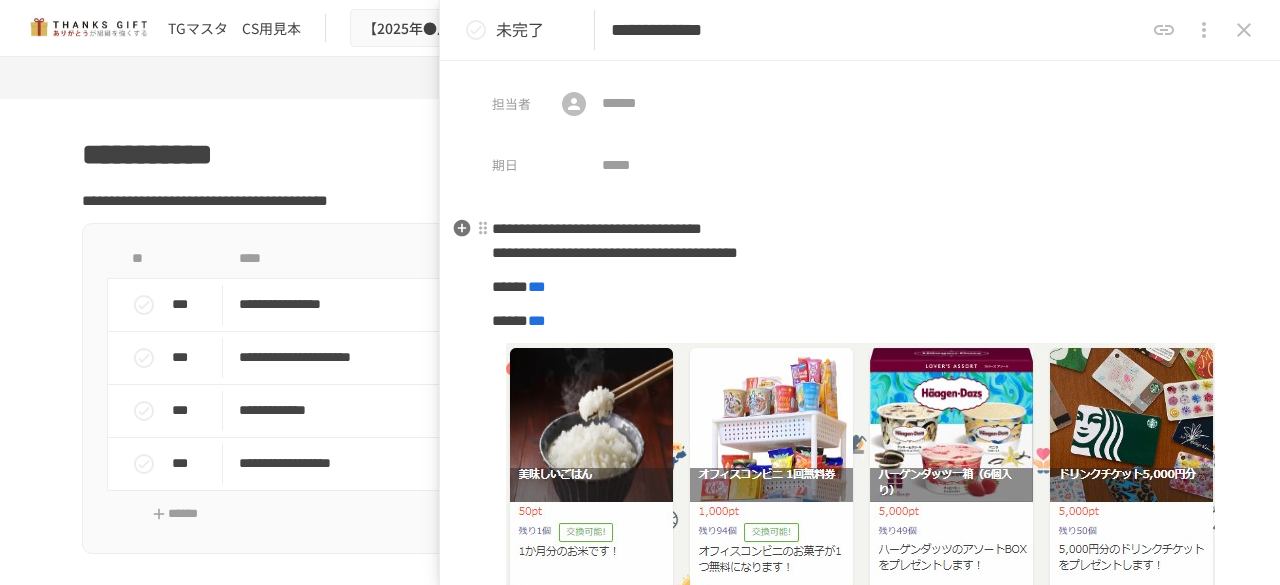 click on "**********" at bounding box center (615, 252) 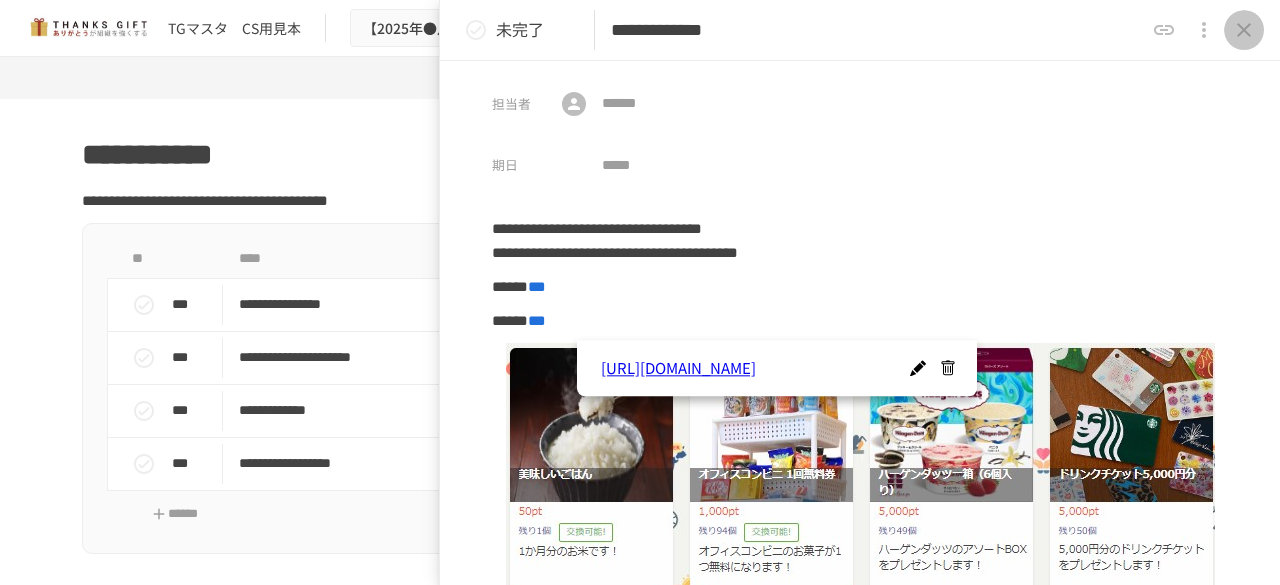 click 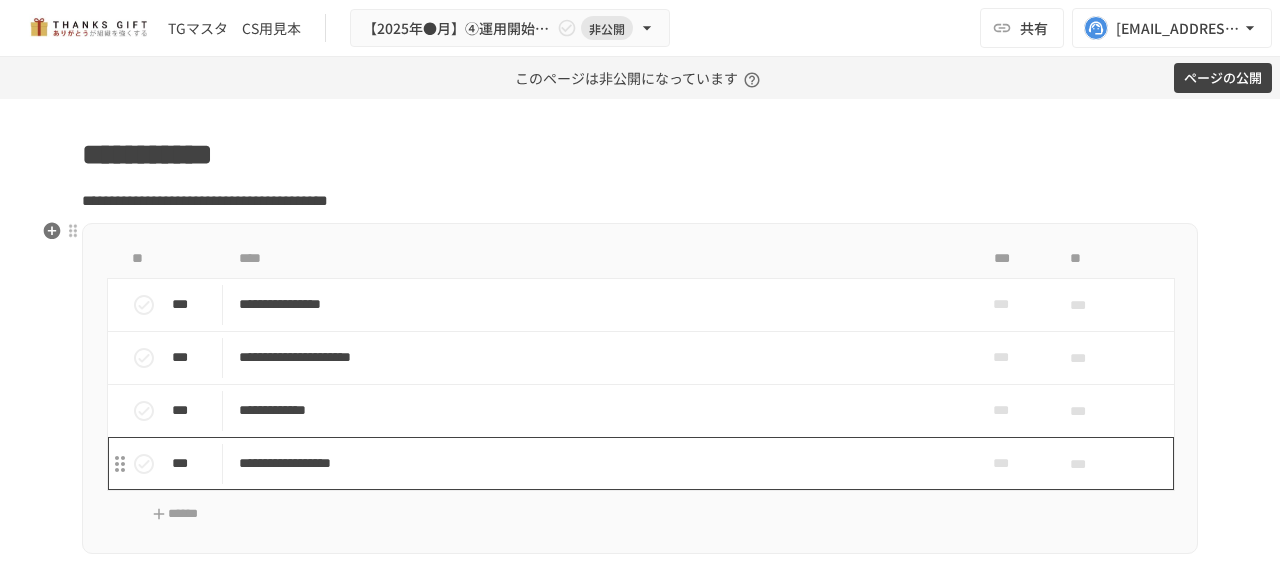 click on "**********" at bounding box center (598, 463) 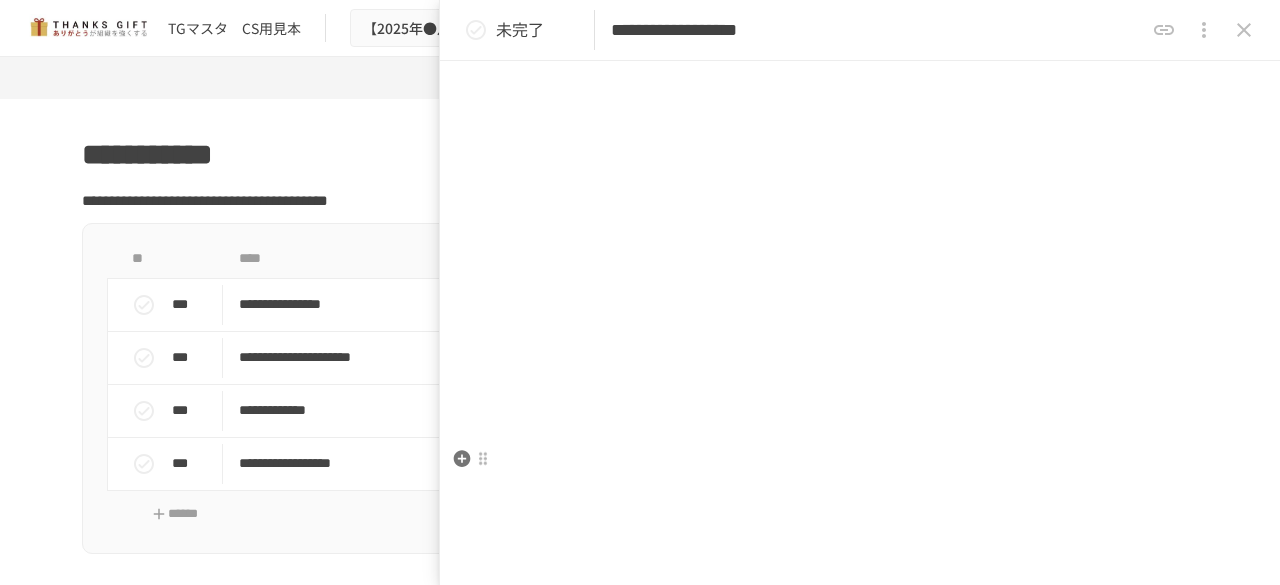 scroll, scrollTop: 414, scrollLeft: 0, axis: vertical 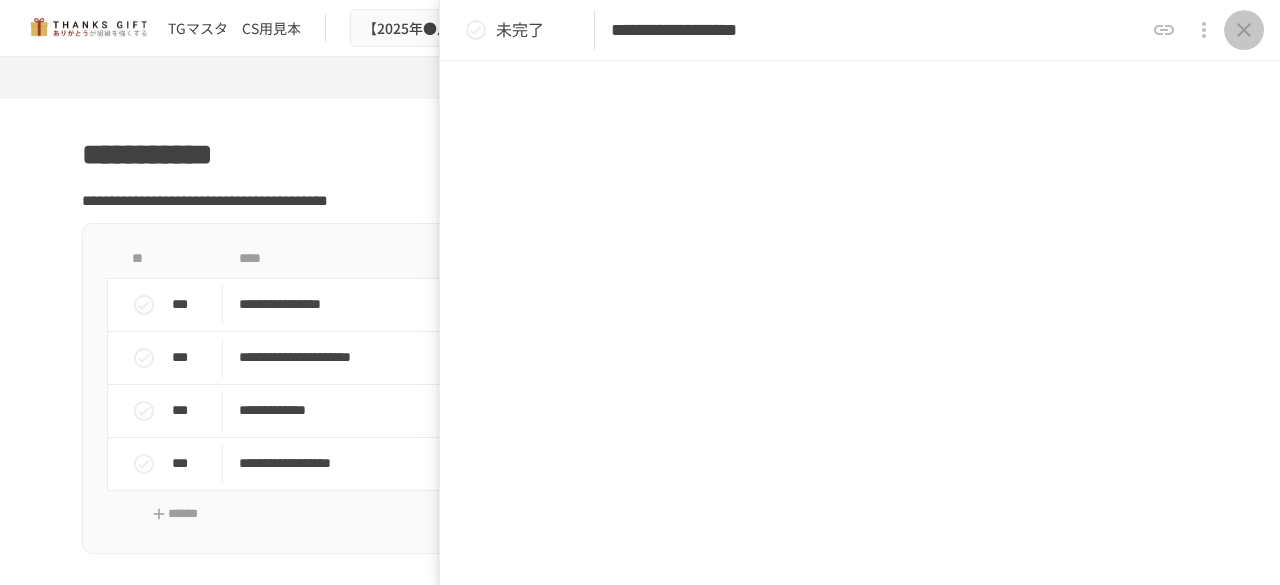 click 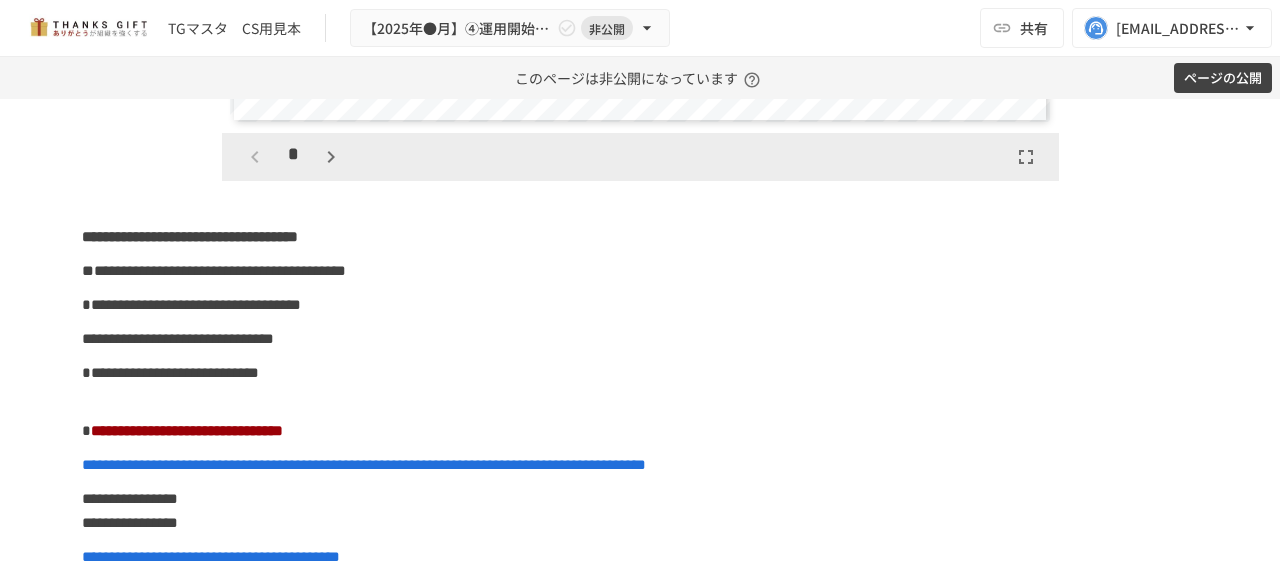 scroll, scrollTop: 7531, scrollLeft: 0, axis: vertical 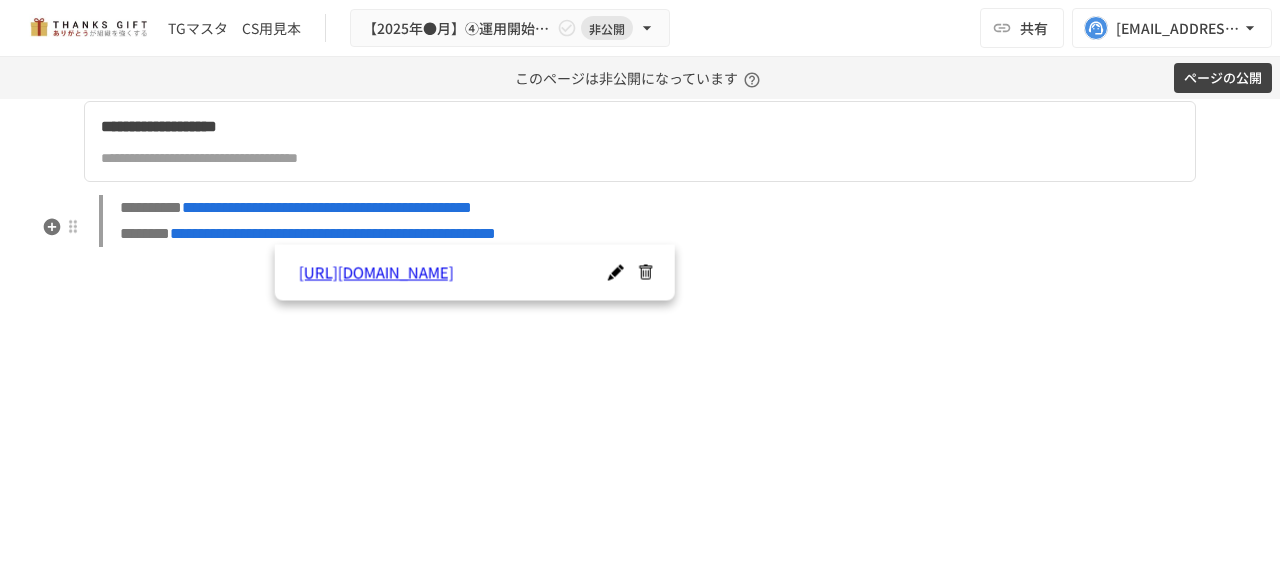 click on "**********" at bounding box center [648, 220] 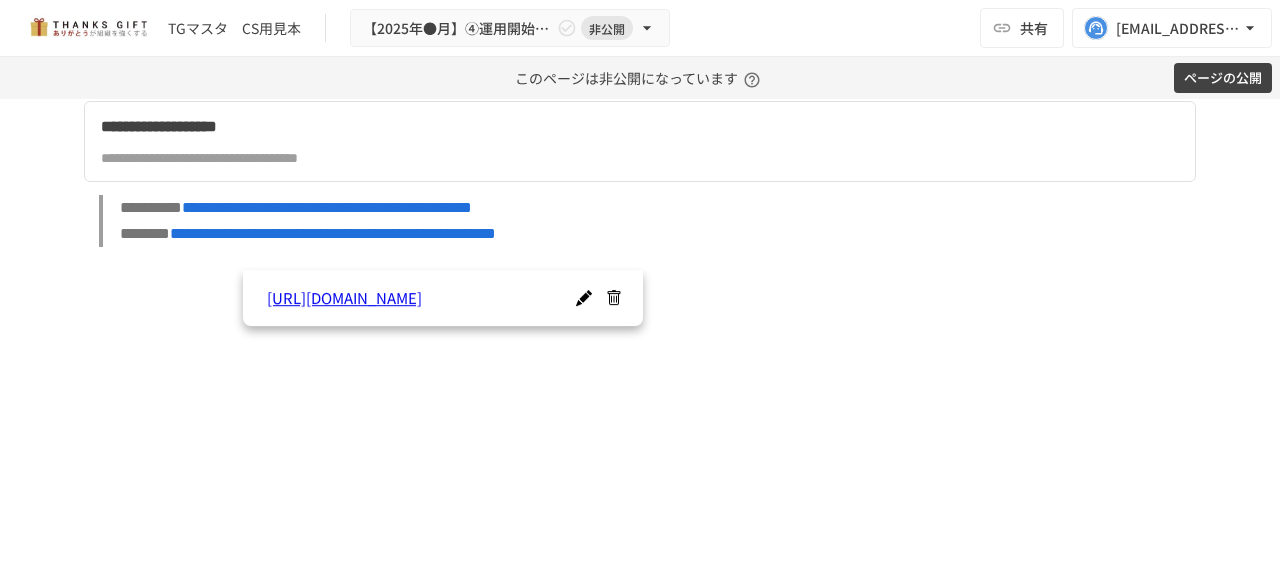 click on "**********" at bounding box center [640, -5192] 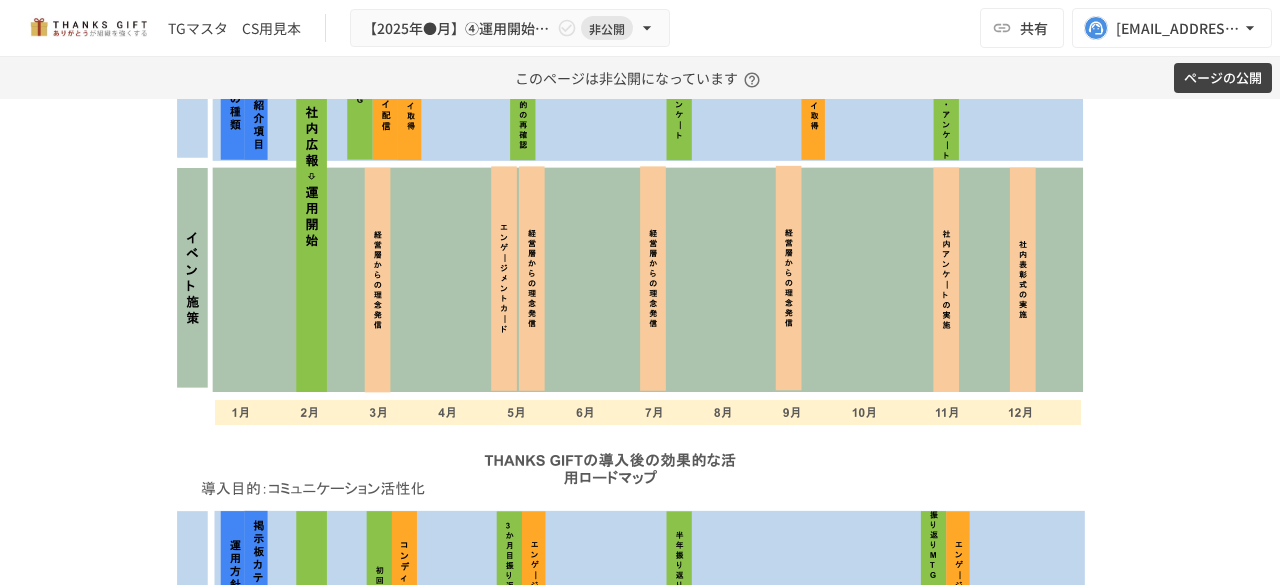 scroll, scrollTop: 2526, scrollLeft: 0, axis: vertical 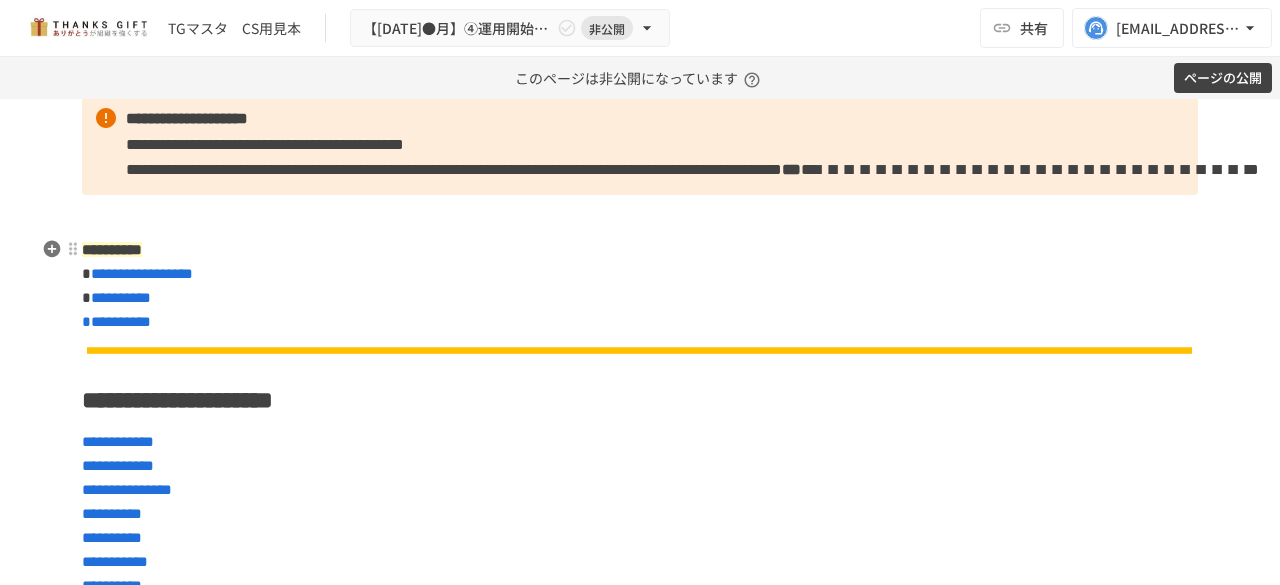 click on "**********" at bounding box center (640, 286) 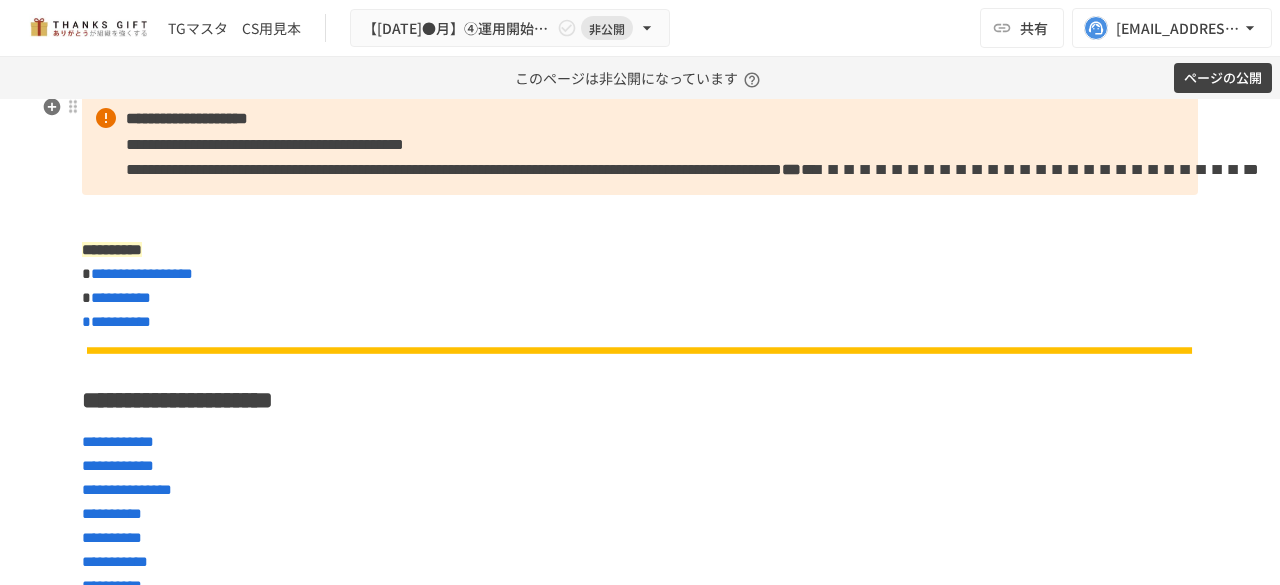 click on "**********" at bounding box center [454, 169] 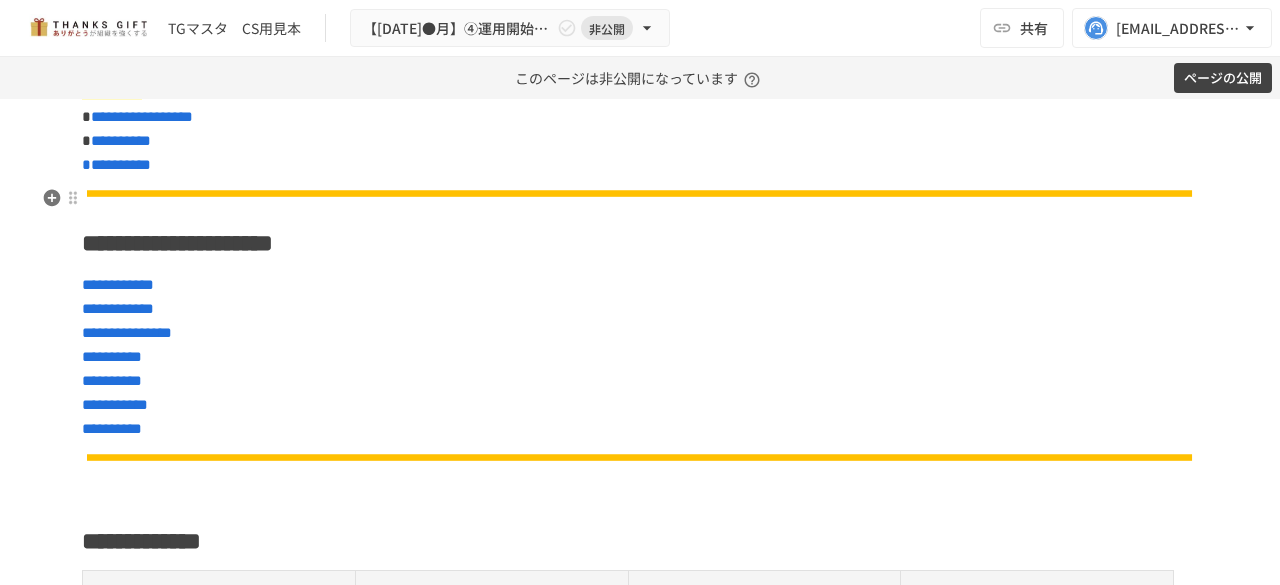 scroll, scrollTop: 490, scrollLeft: 0, axis: vertical 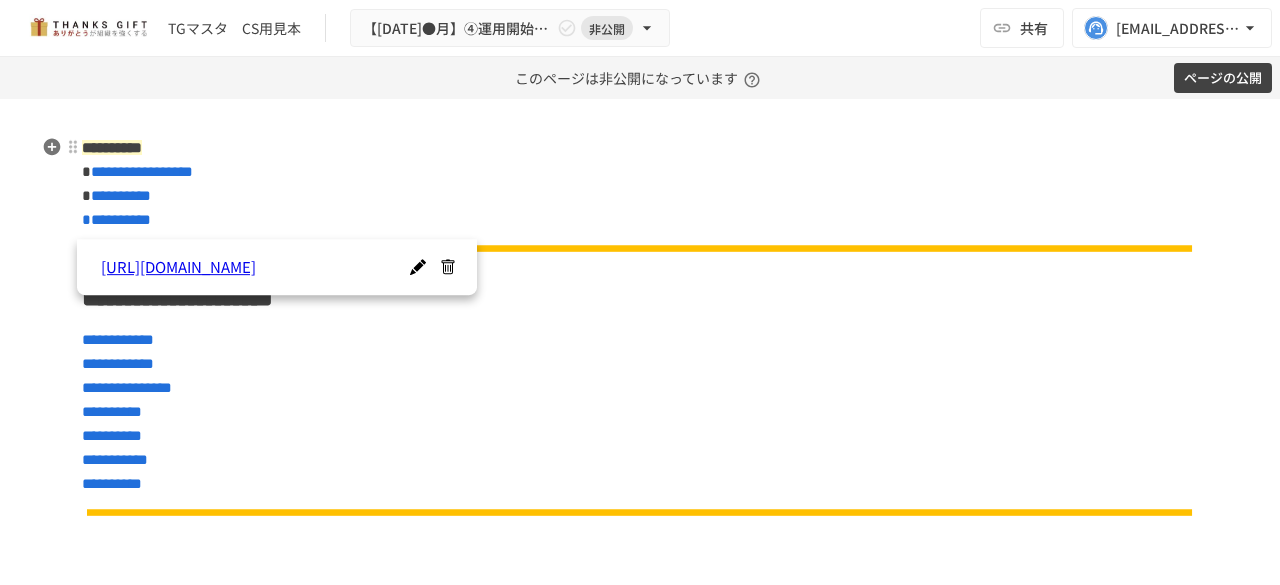 click on "**********" at bounding box center [640, 5145] 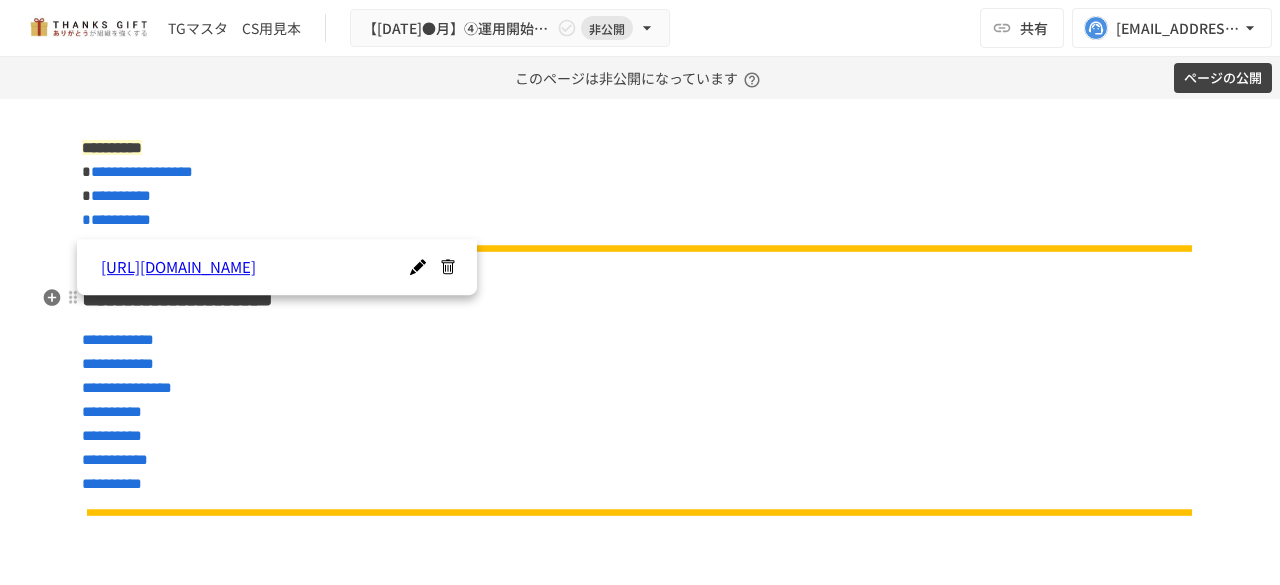 click on "https://www.take-action.co.jp/web-to-case/" at bounding box center [260, 267] 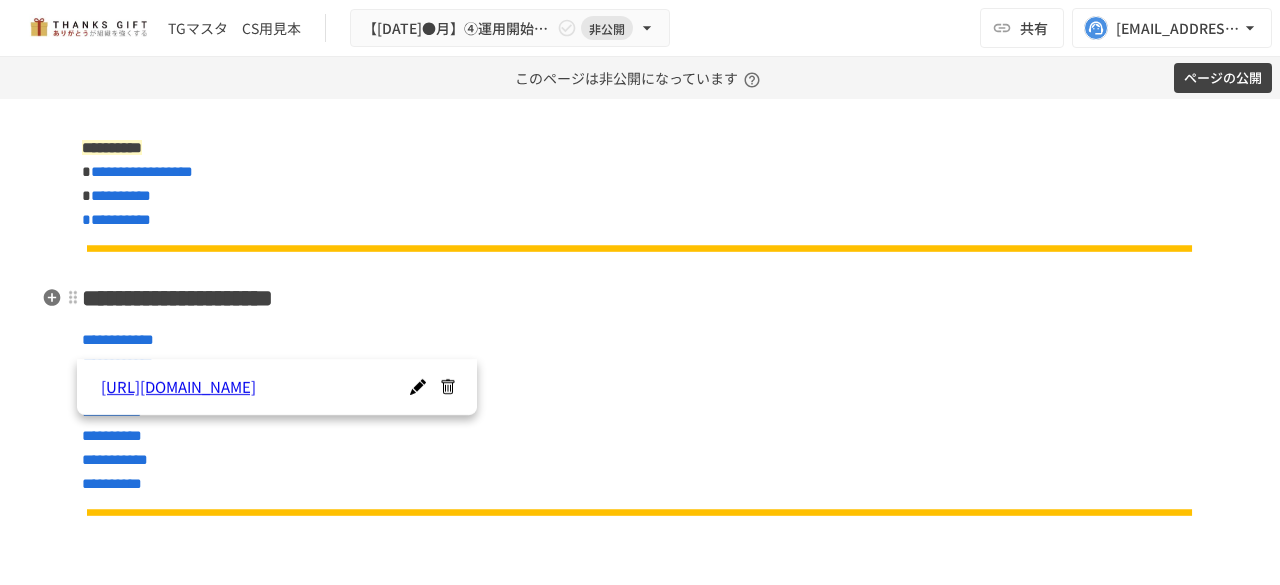 click on "**********" at bounding box center [640, 5145] 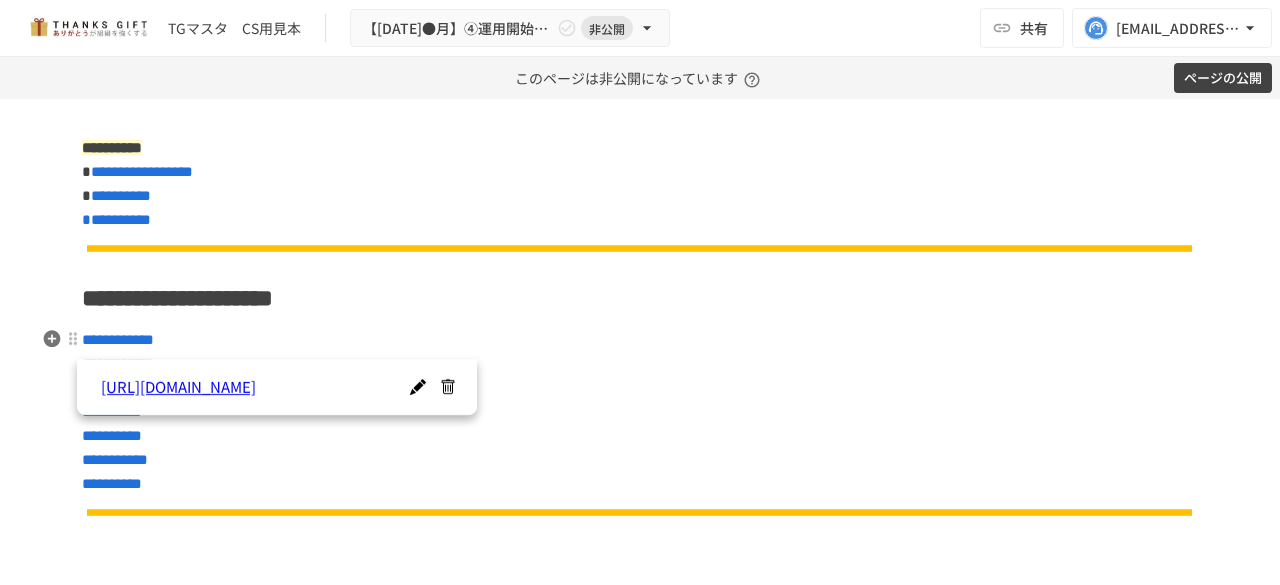 click on "**********" at bounding box center [640, 412] 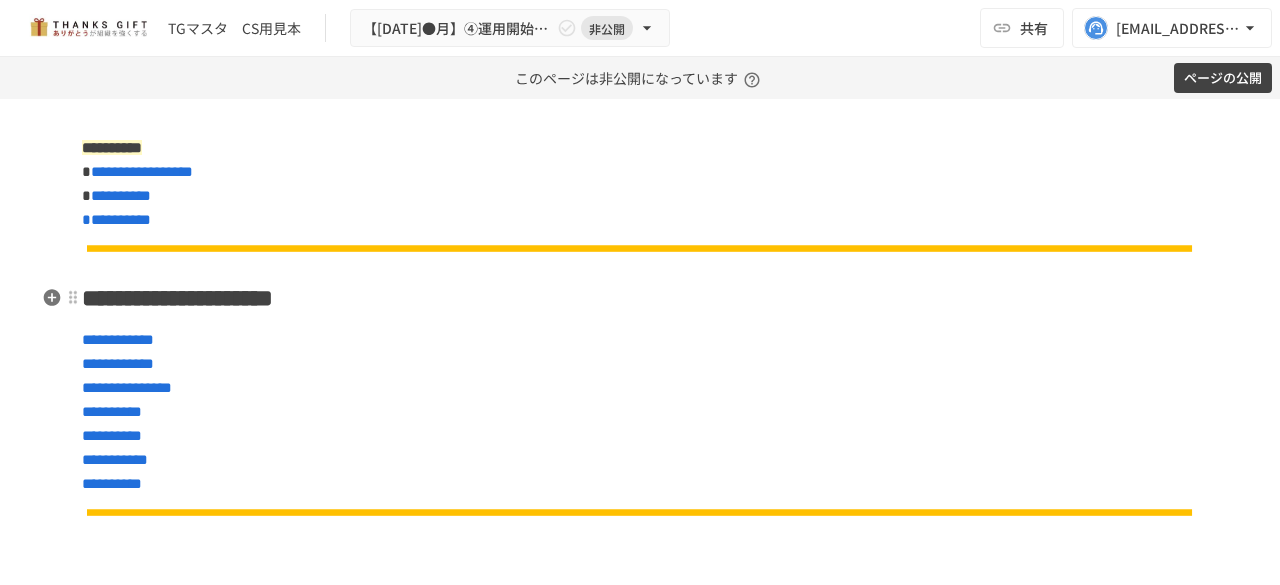 click on "**********" at bounding box center [177, 298] 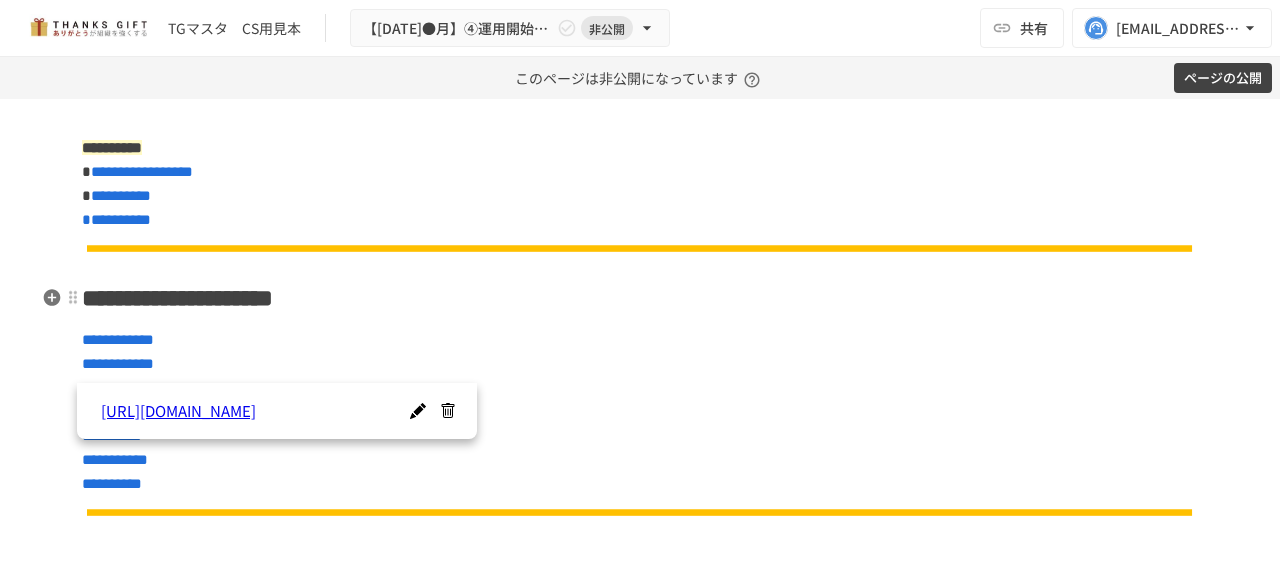 click on "**********" at bounding box center [177, 298] 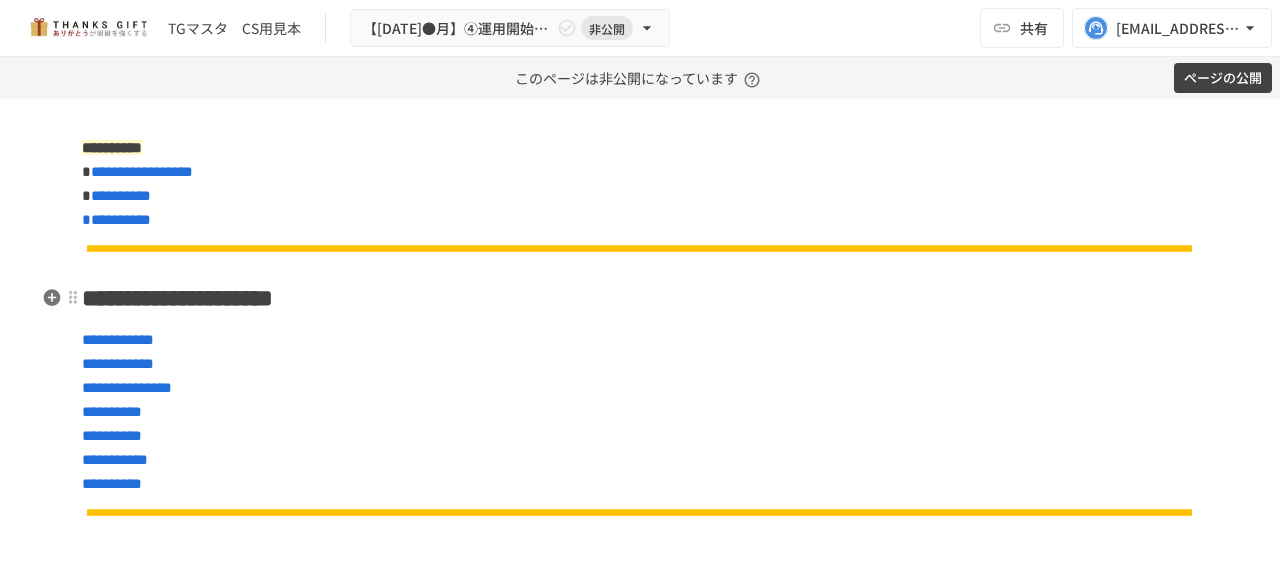click on "**********" at bounding box center [177, 298] 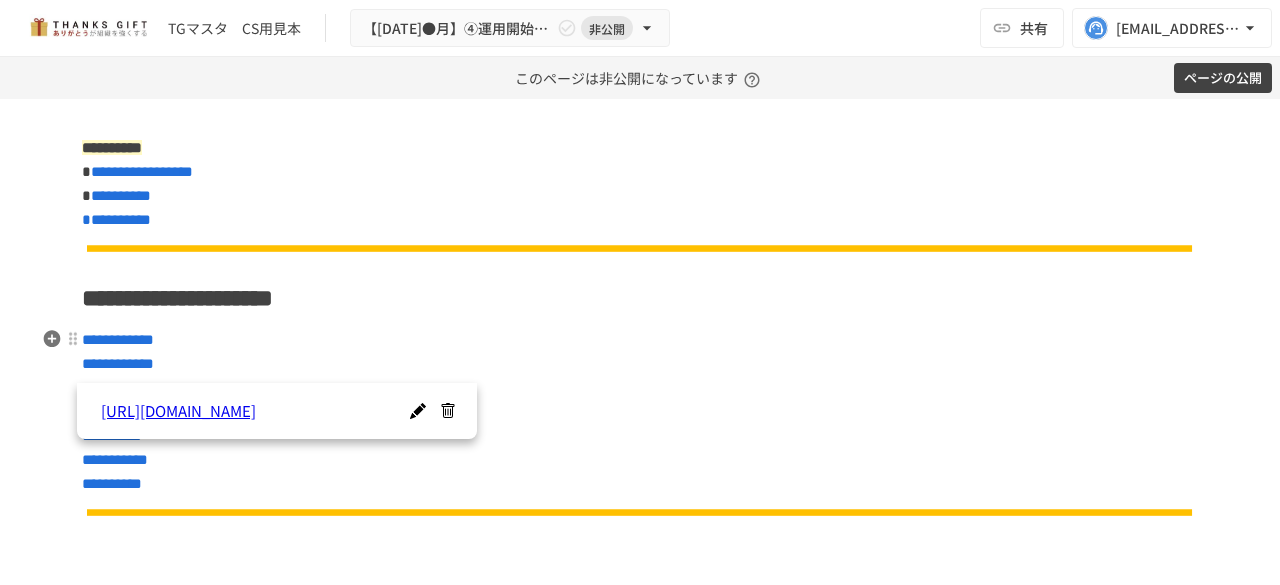 click on "**********" at bounding box center [640, 412] 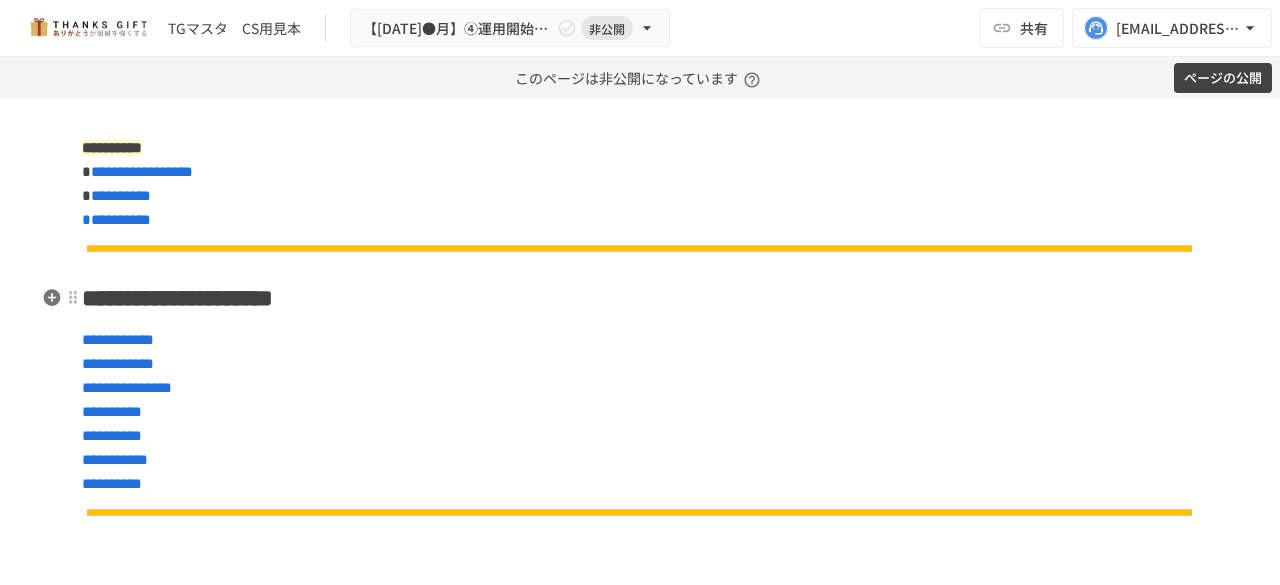 click on "**********" at bounding box center (640, 298) 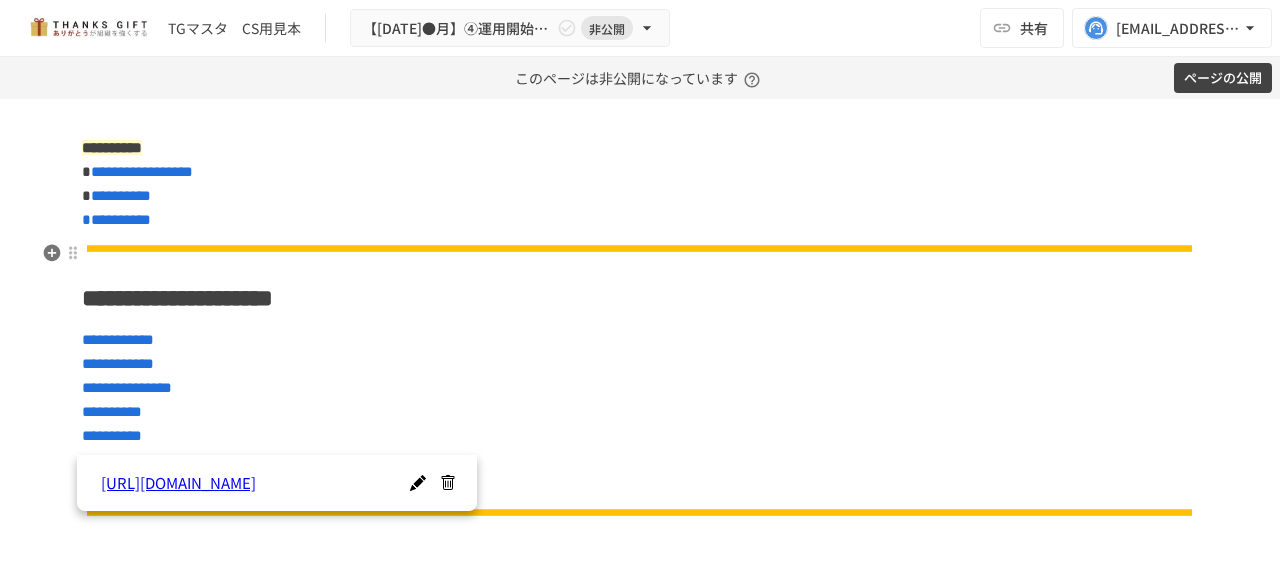 click at bounding box center (640, 248) 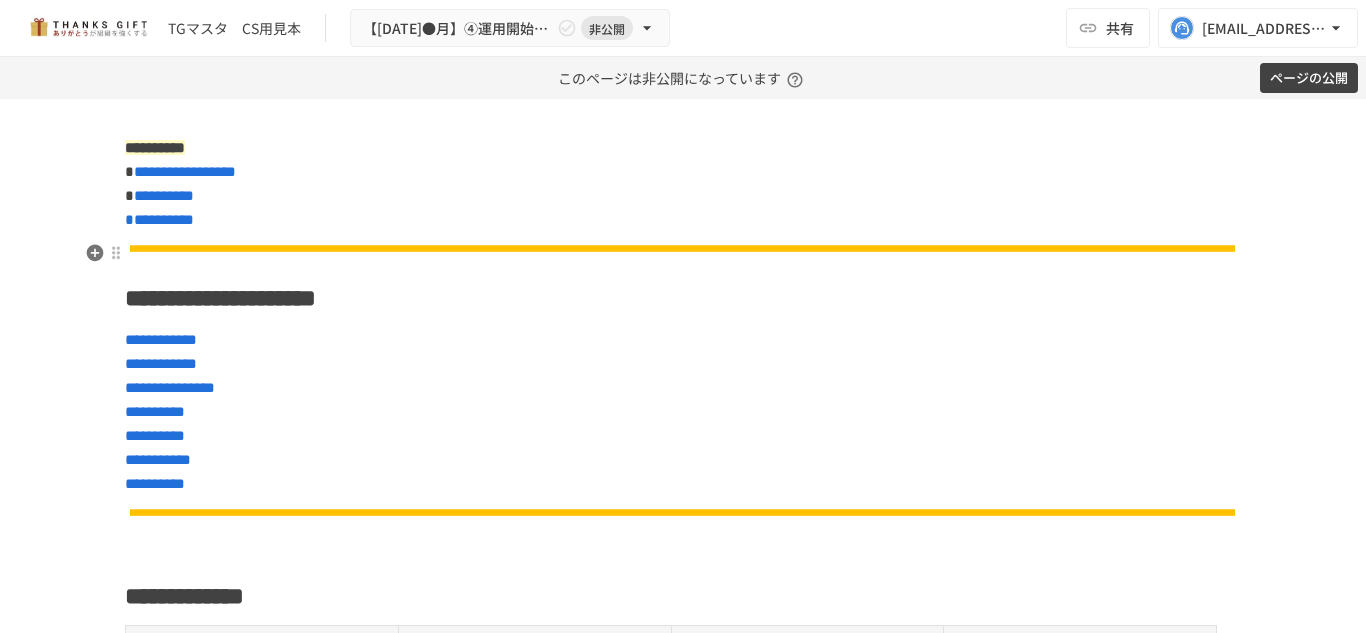 scroll, scrollTop: 444, scrollLeft: 0, axis: vertical 